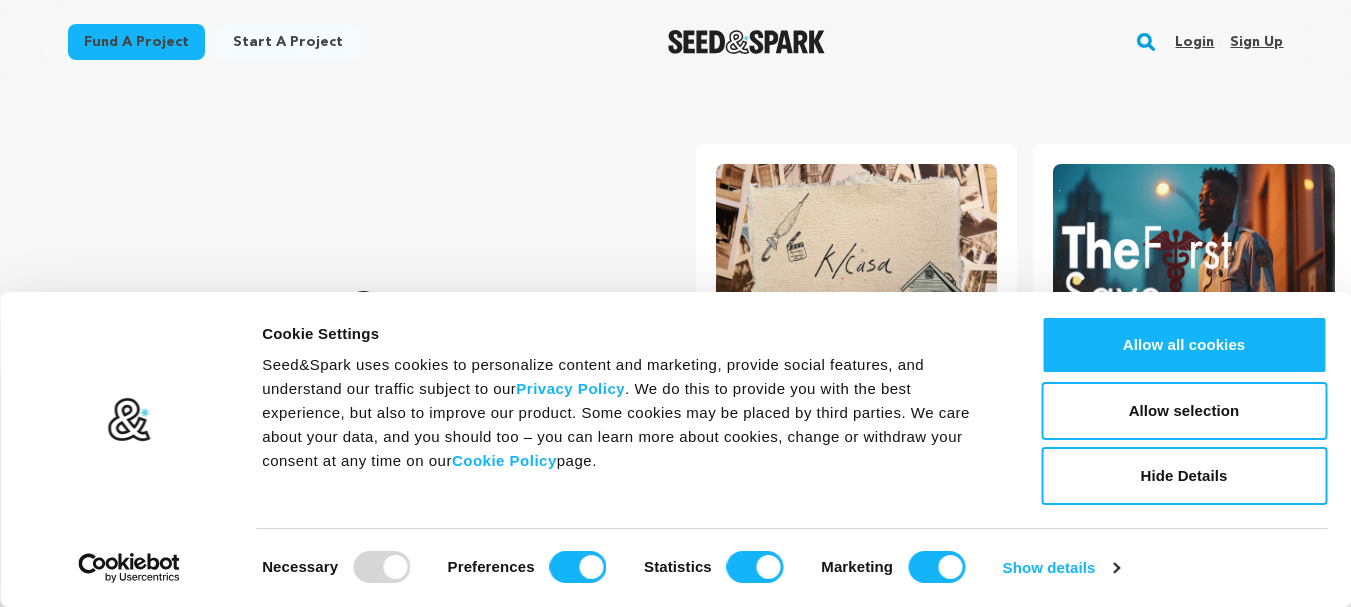 scroll, scrollTop: 0, scrollLeft: 0, axis: both 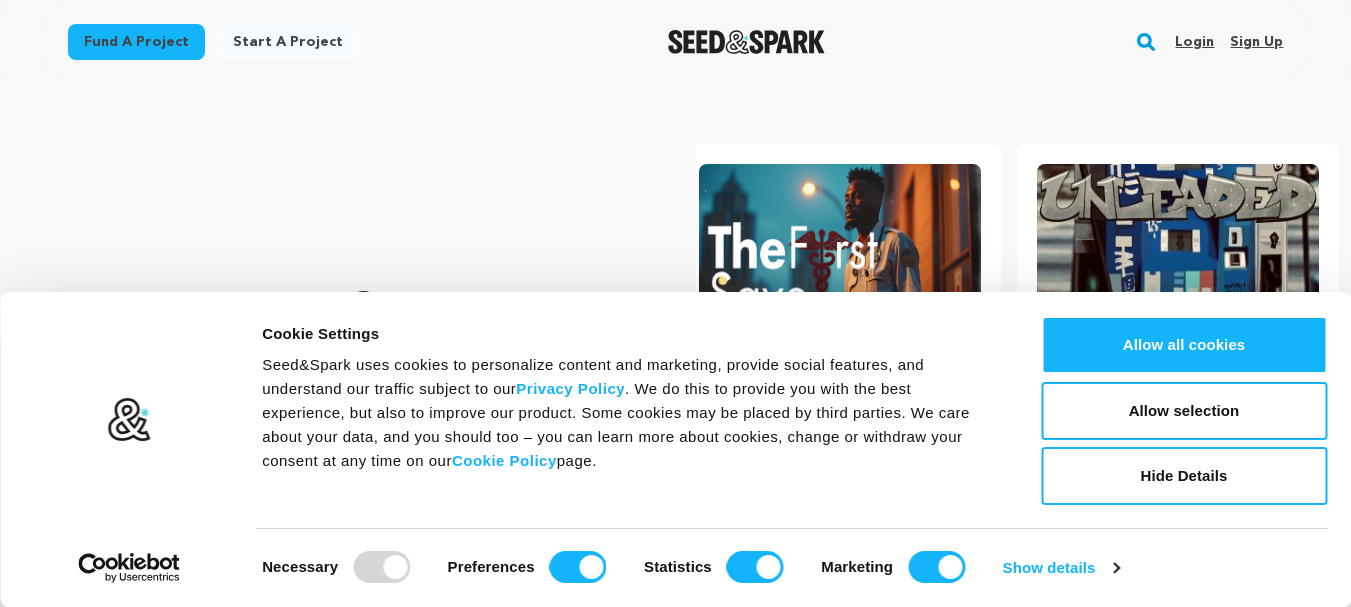 click on "Sign up" at bounding box center (1256, 42) 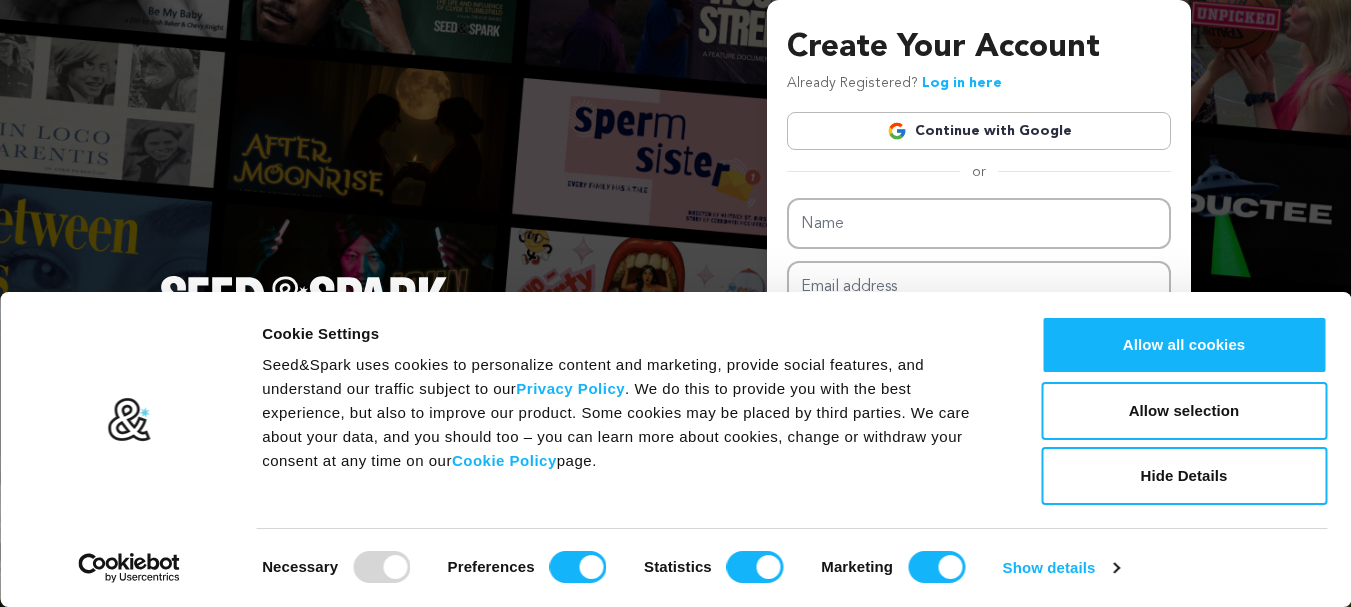 click on "Continue with Google" at bounding box center (979, 131) 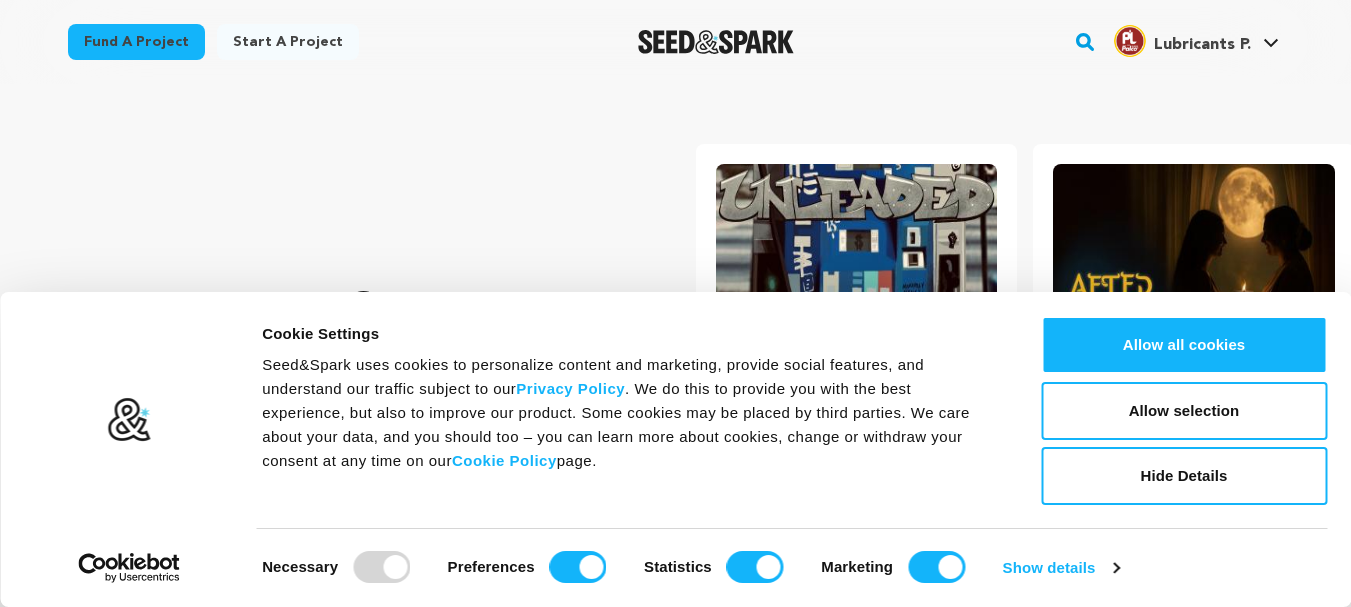 scroll, scrollTop: 0, scrollLeft: 0, axis: both 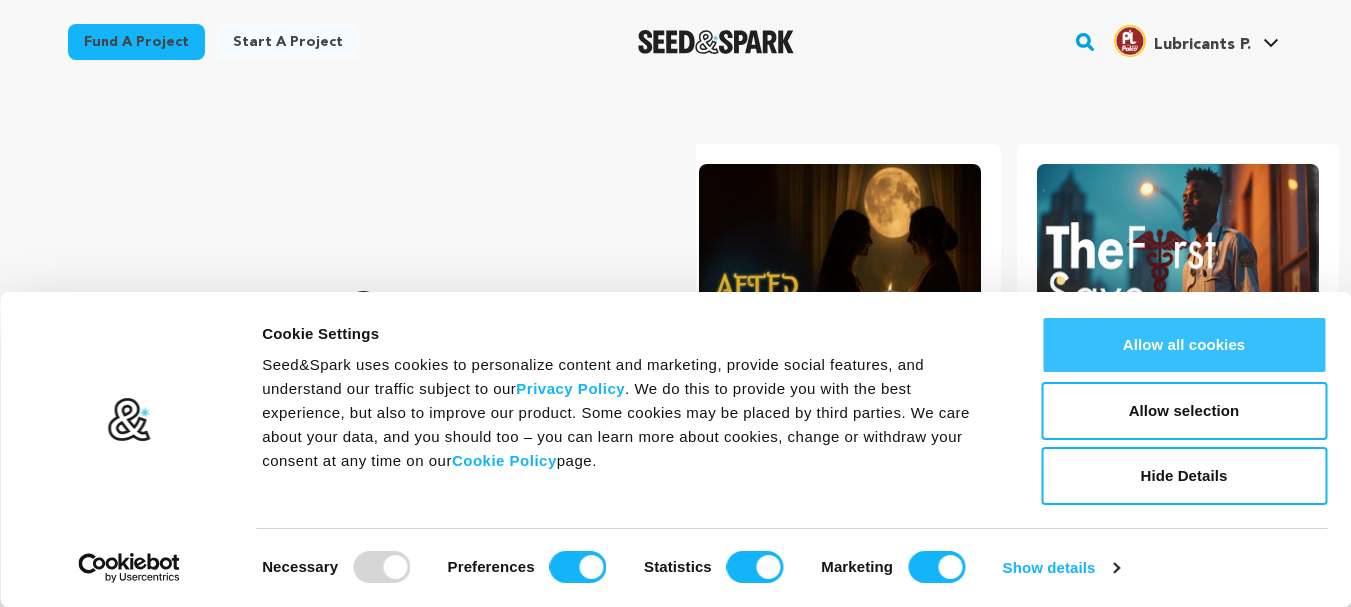 click on "Allow all cookies" at bounding box center (1184, 345) 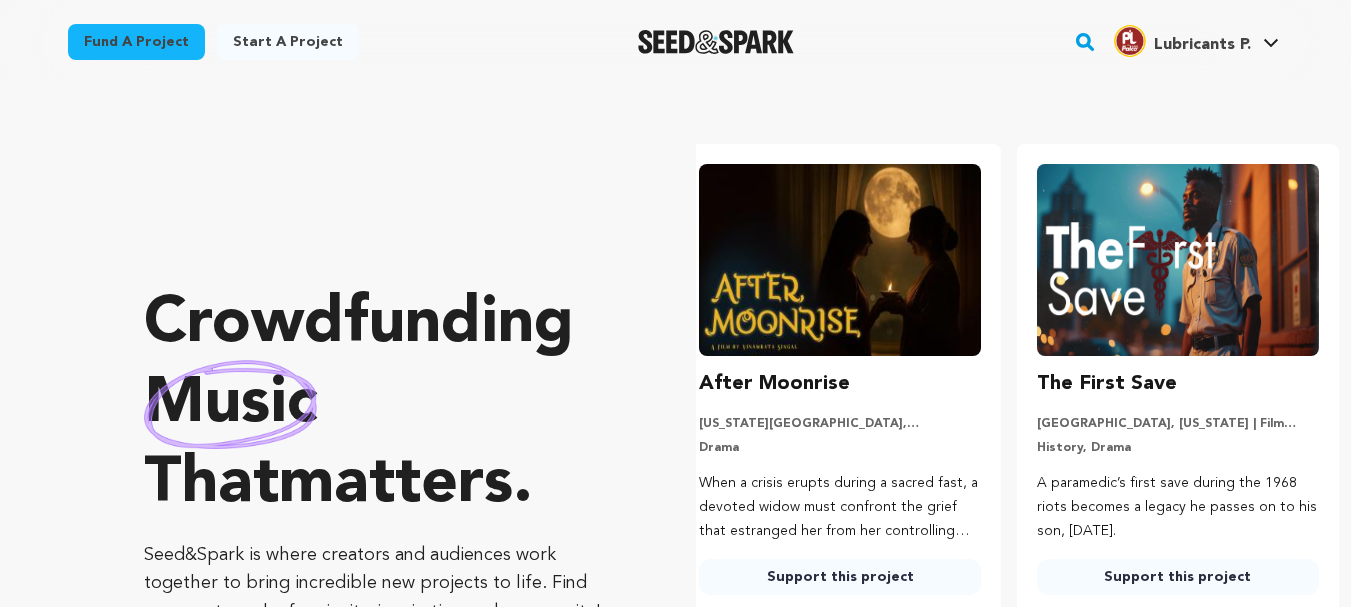 scroll, scrollTop: 0, scrollLeft: 0, axis: both 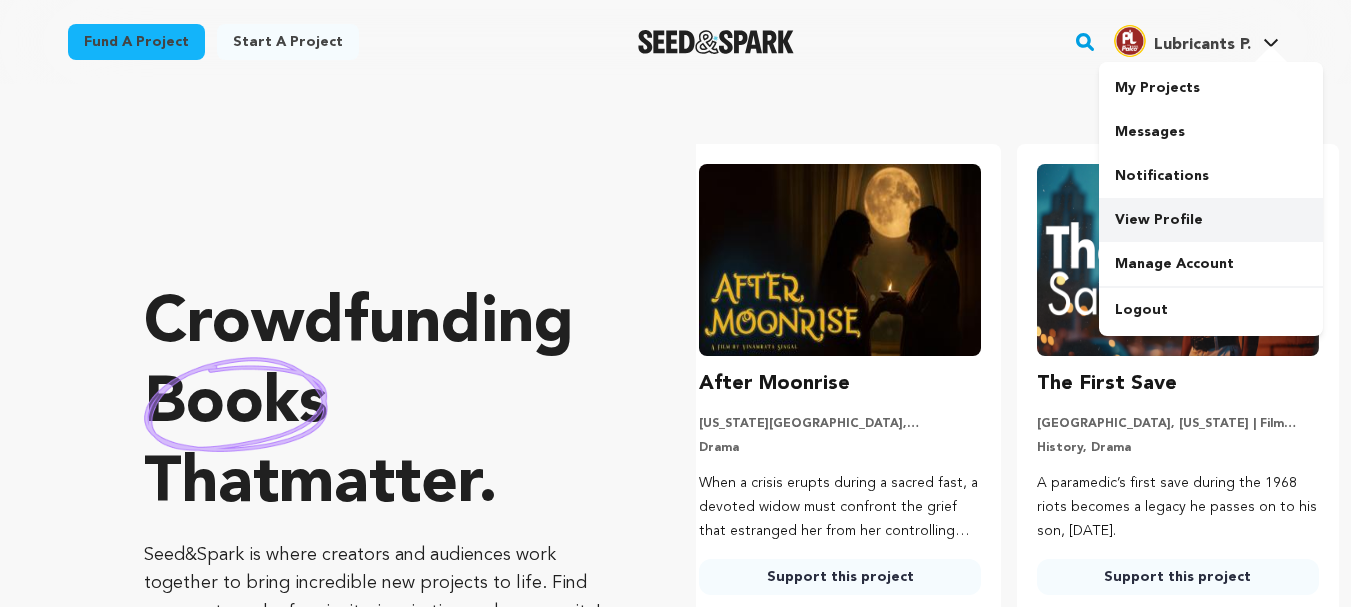 click on "View Profile" at bounding box center [1211, 220] 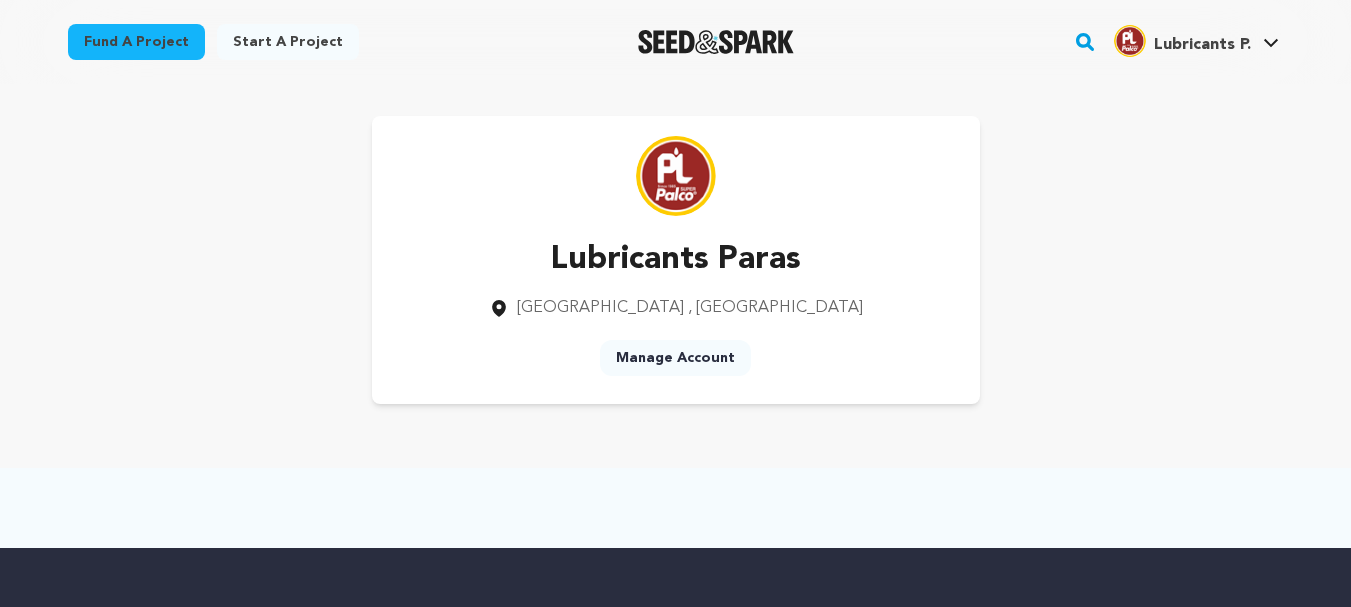 scroll, scrollTop: 0, scrollLeft: 0, axis: both 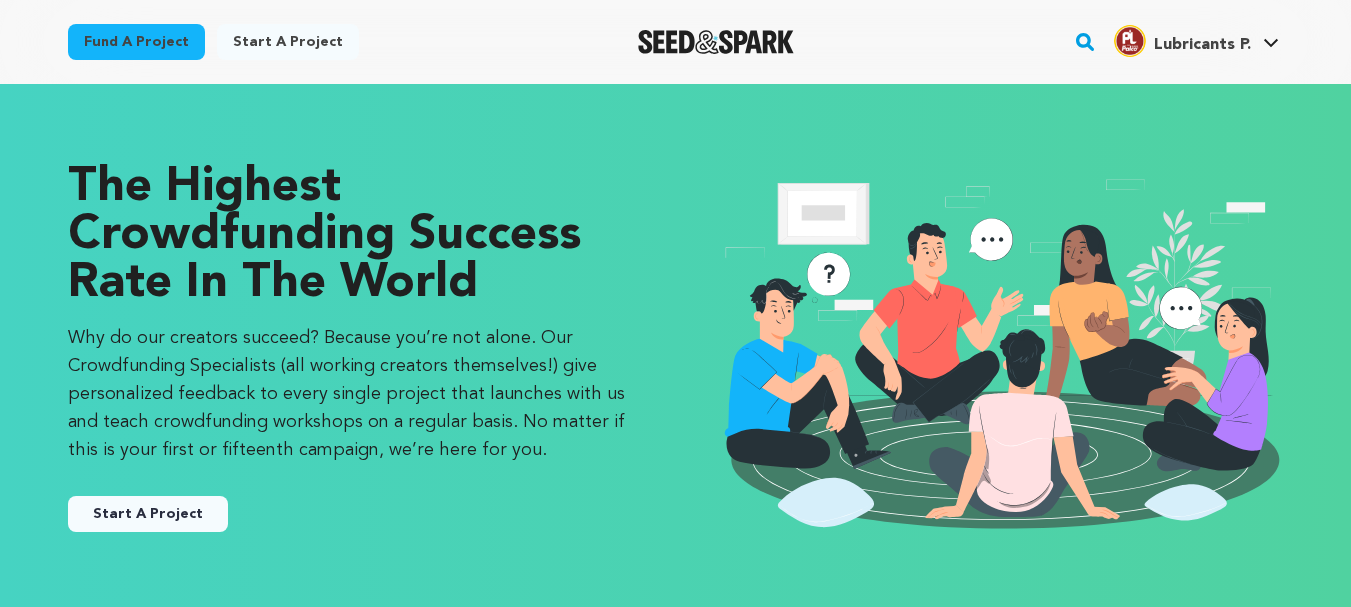 click on "Start A Project" at bounding box center [148, 514] 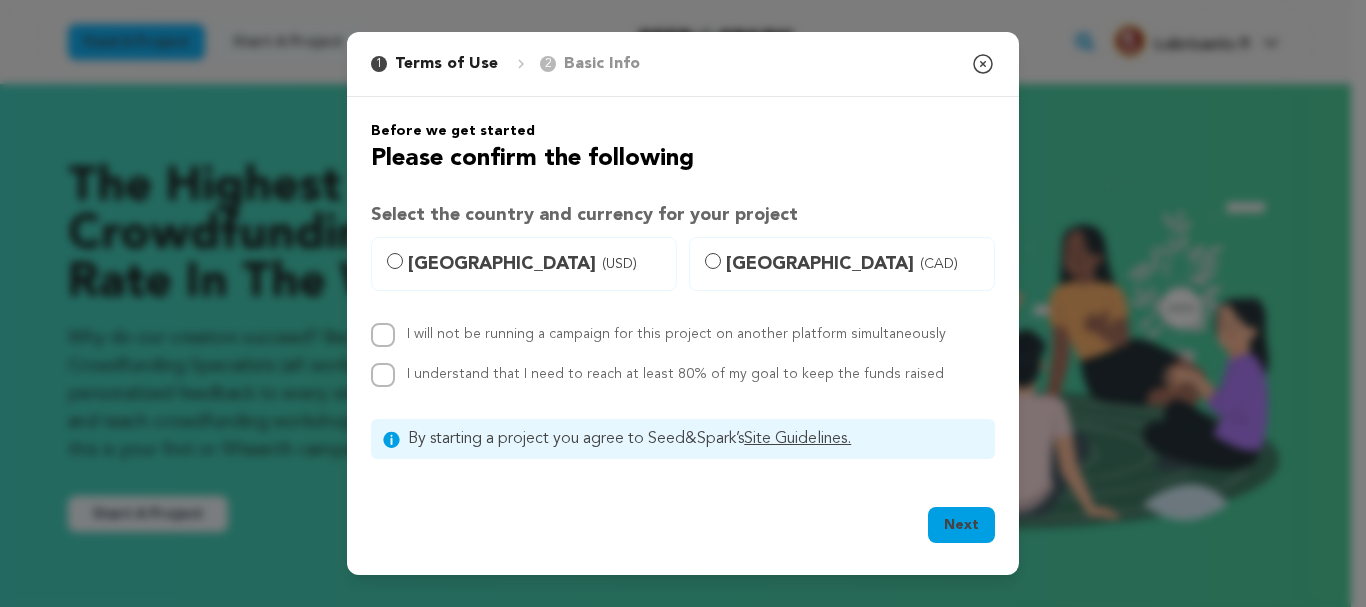 scroll, scrollTop: 0, scrollLeft: 0, axis: both 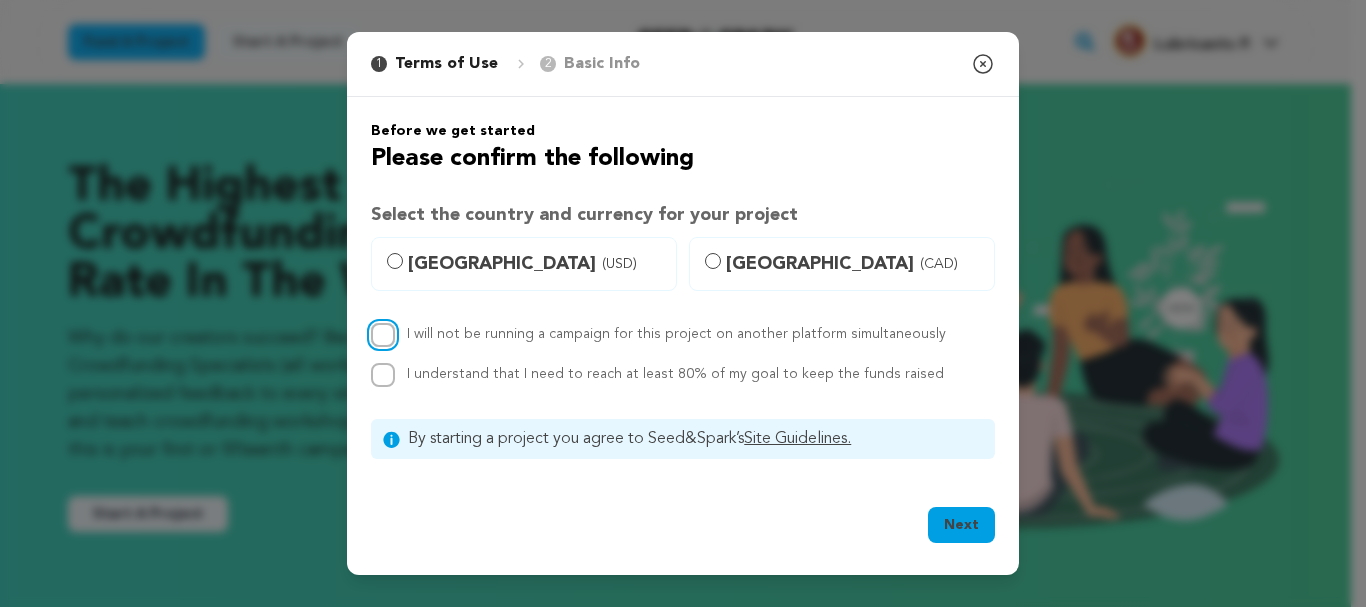 click on "I will not be running a campaign for this project on another platform
simultaneously" at bounding box center (383, 335) 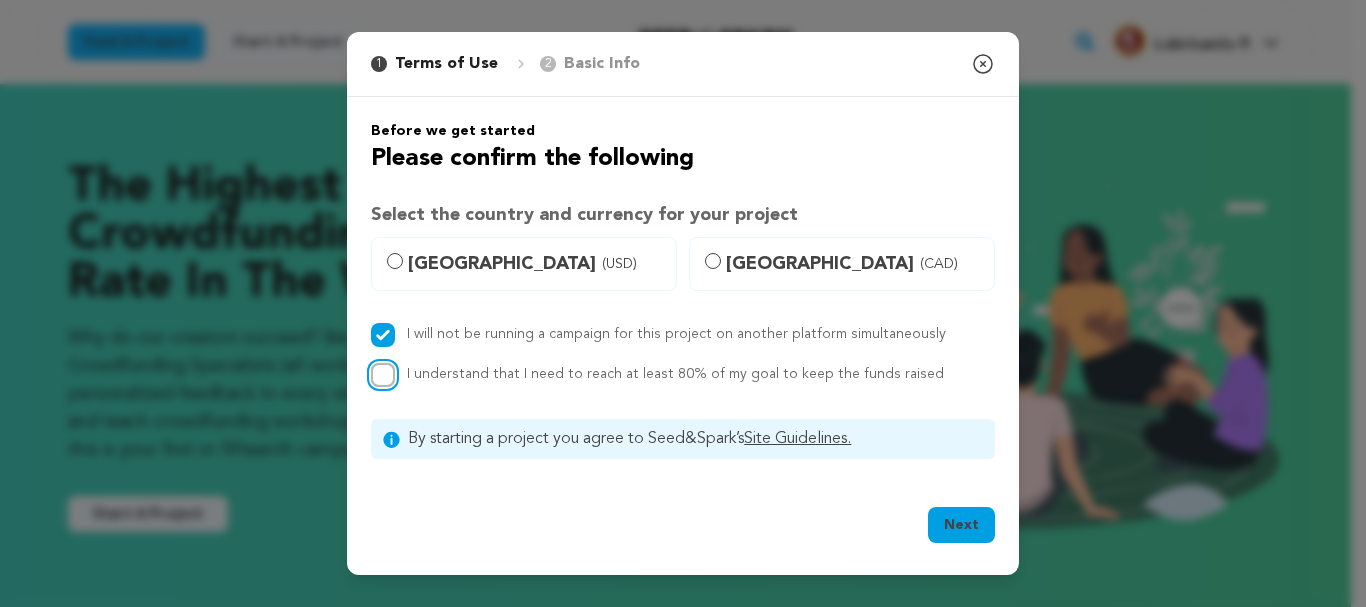 click on "I understand that I need to reach at least 80% of my goal to keep the
funds raised" at bounding box center [383, 375] 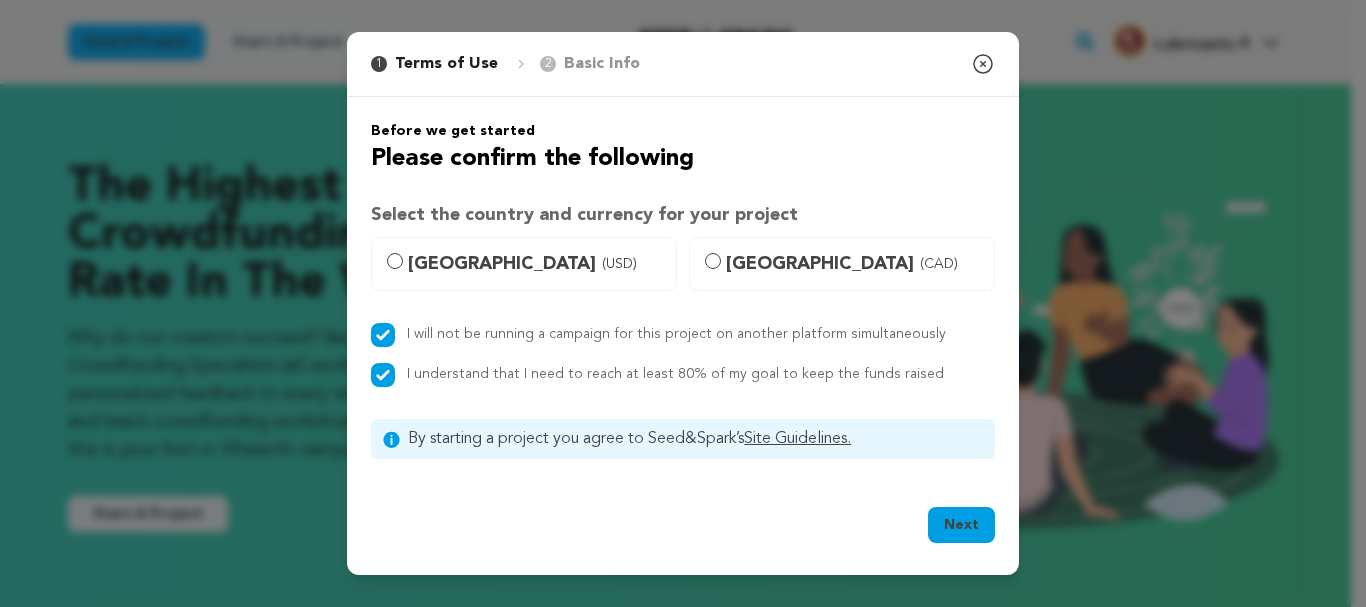 click on "Next" at bounding box center (961, 525) 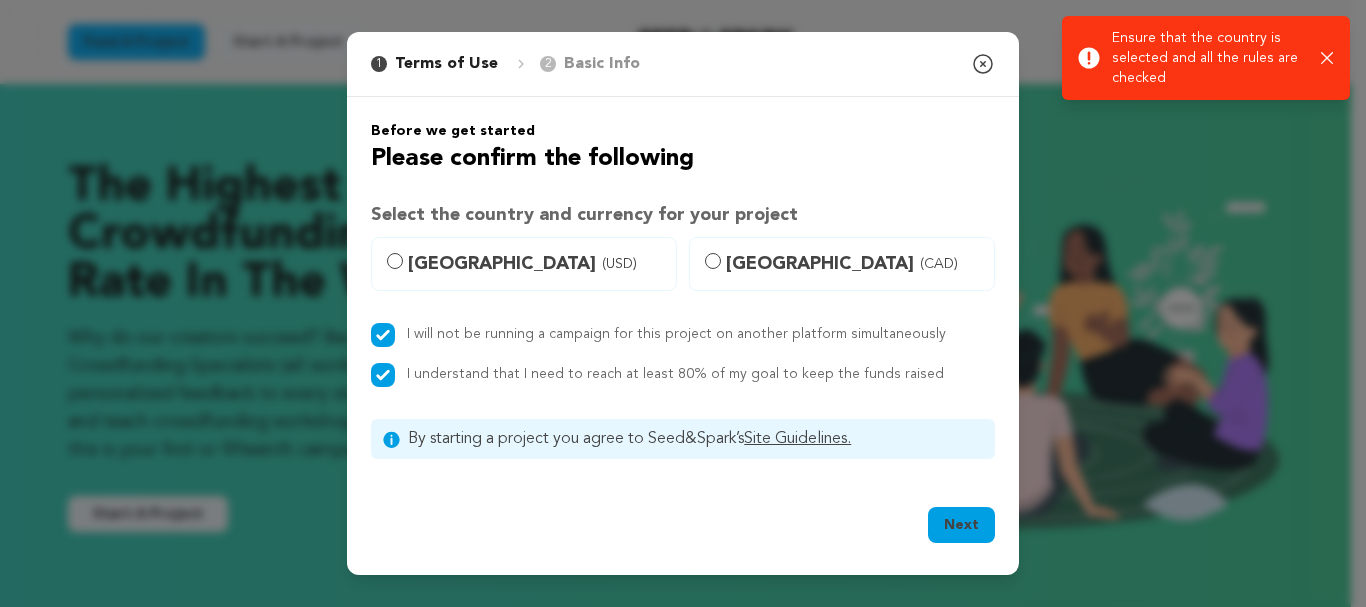 click 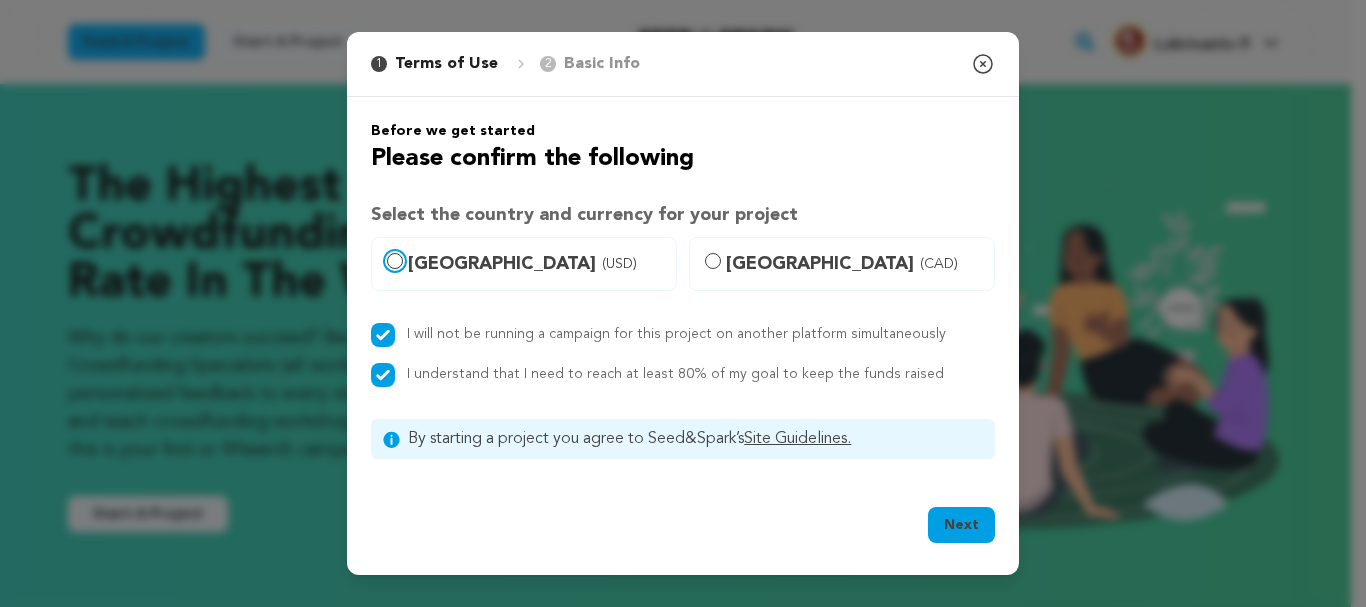 click on "United States
(USD)" at bounding box center (395, 261) 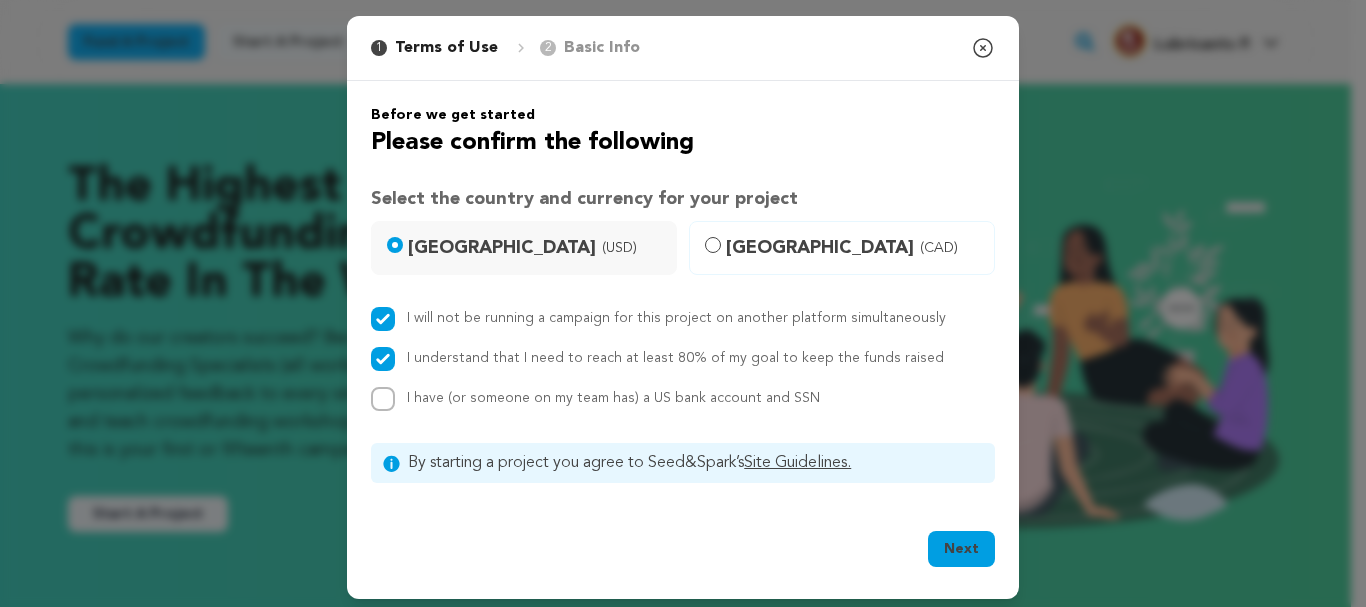 click on "Next" at bounding box center (961, 549) 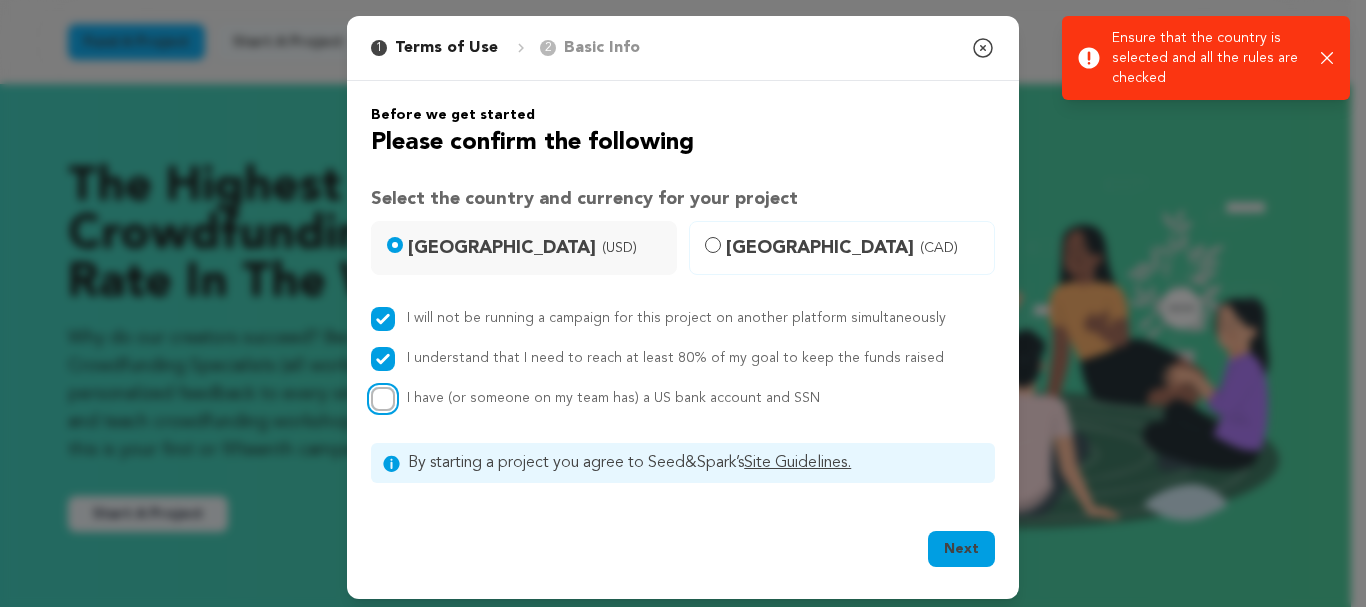 click on "I have (or someone on my team has) a US bank account and SSN" at bounding box center (383, 399) 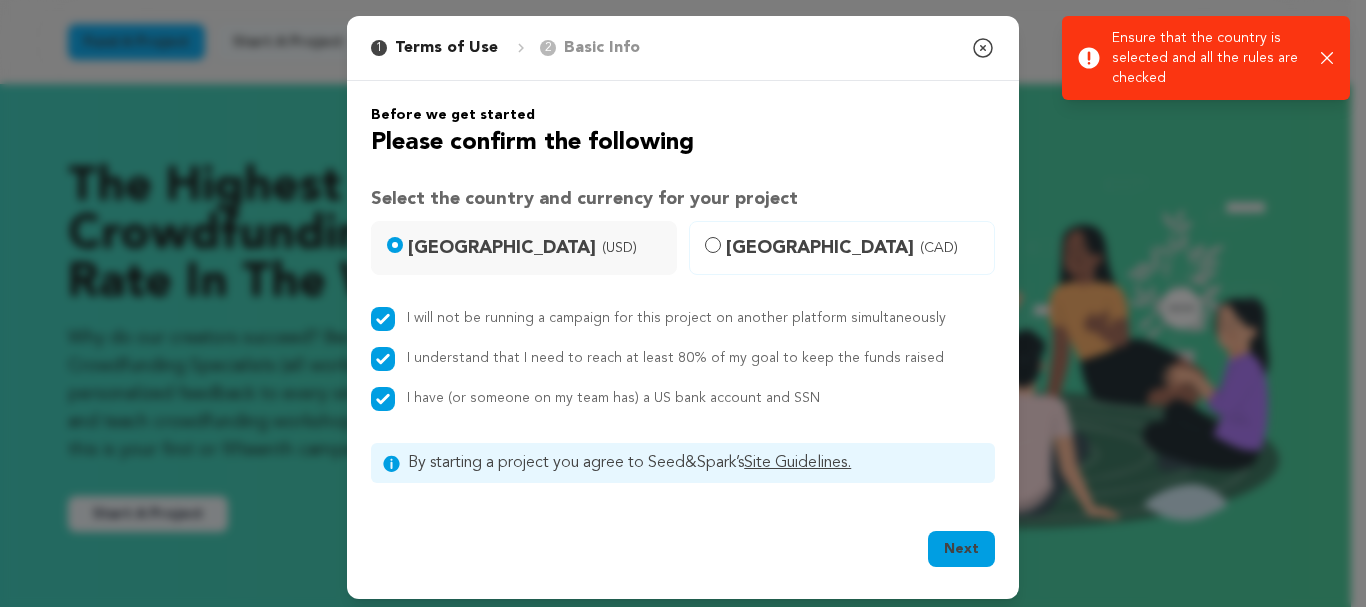 click on "Next" at bounding box center [961, 549] 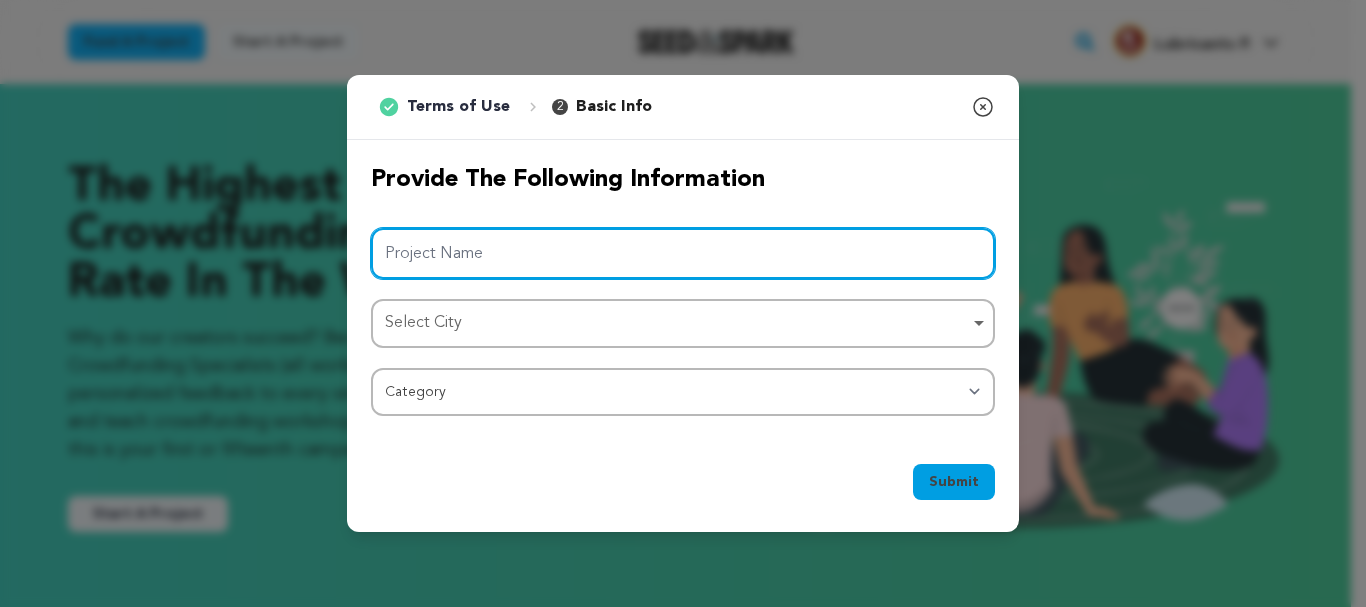 click on "Project Name" at bounding box center [683, 253] 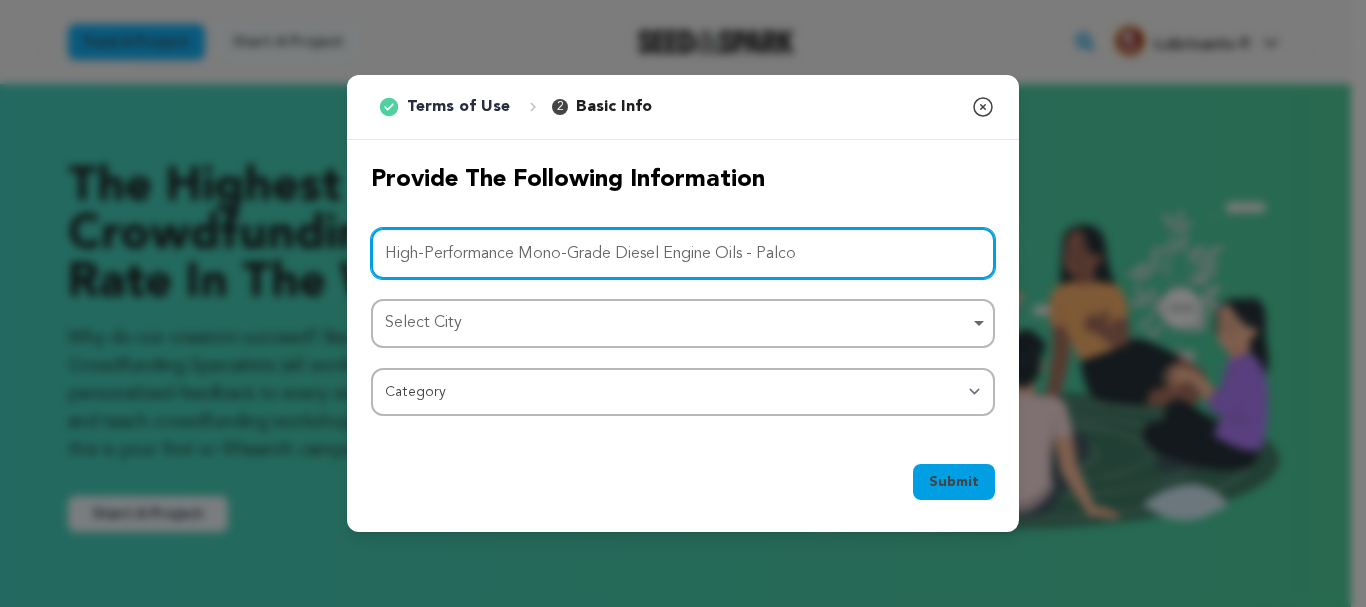 click on "Select City Remove item" at bounding box center [677, 323] 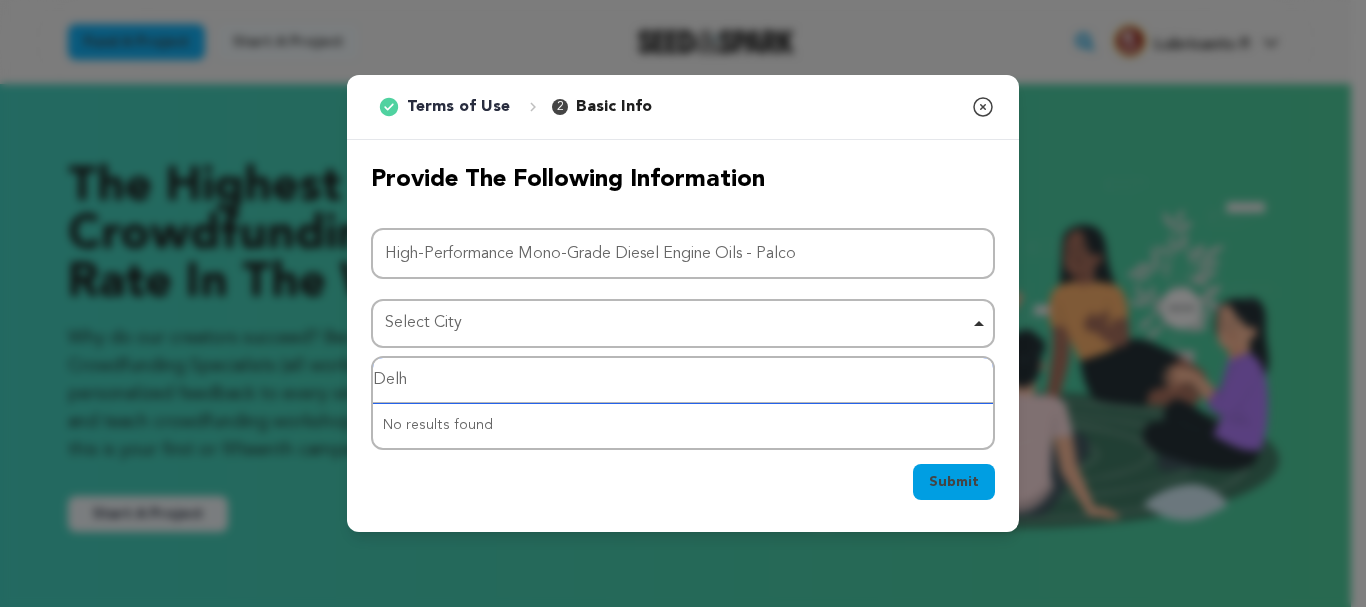 type on "Delhi" 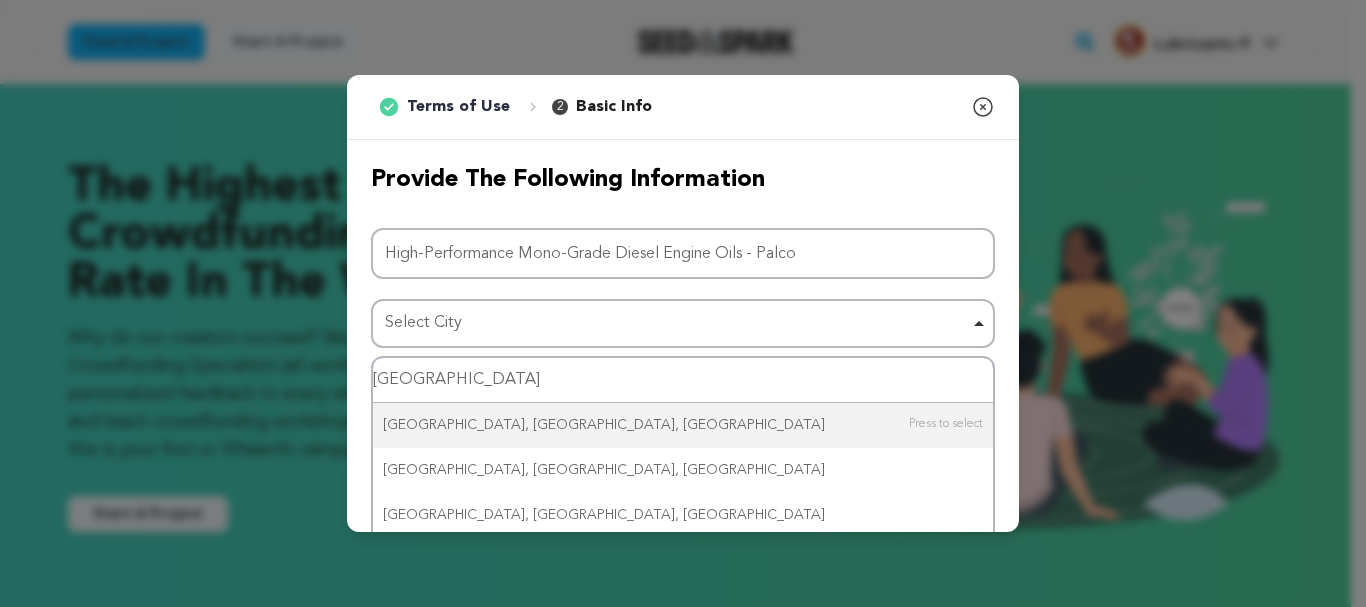 scroll, scrollTop: 53, scrollLeft: 0, axis: vertical 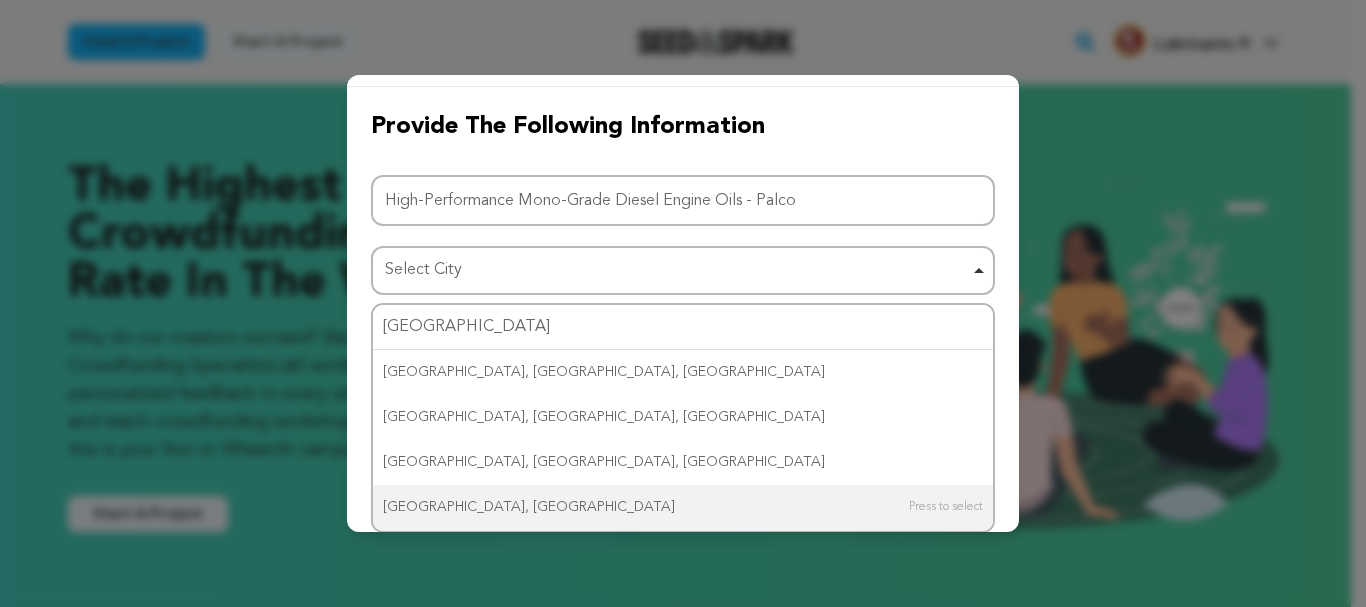 type 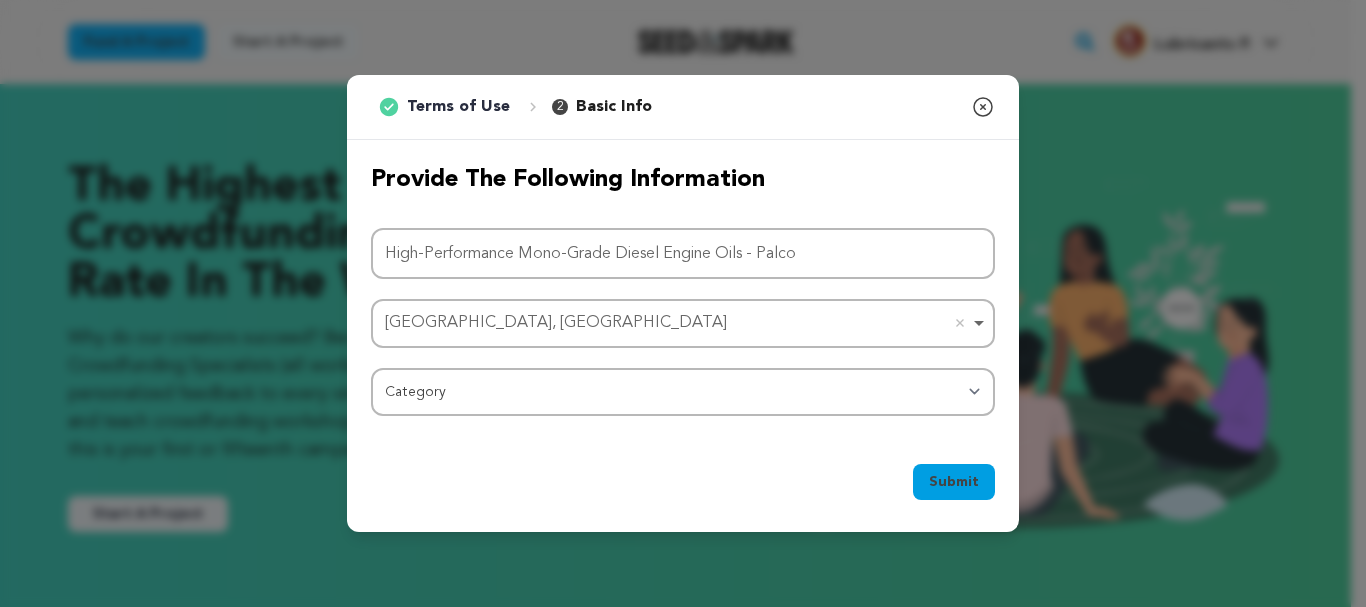 scroll, scrollTop: 0, scrollLeft: 0, axis: both 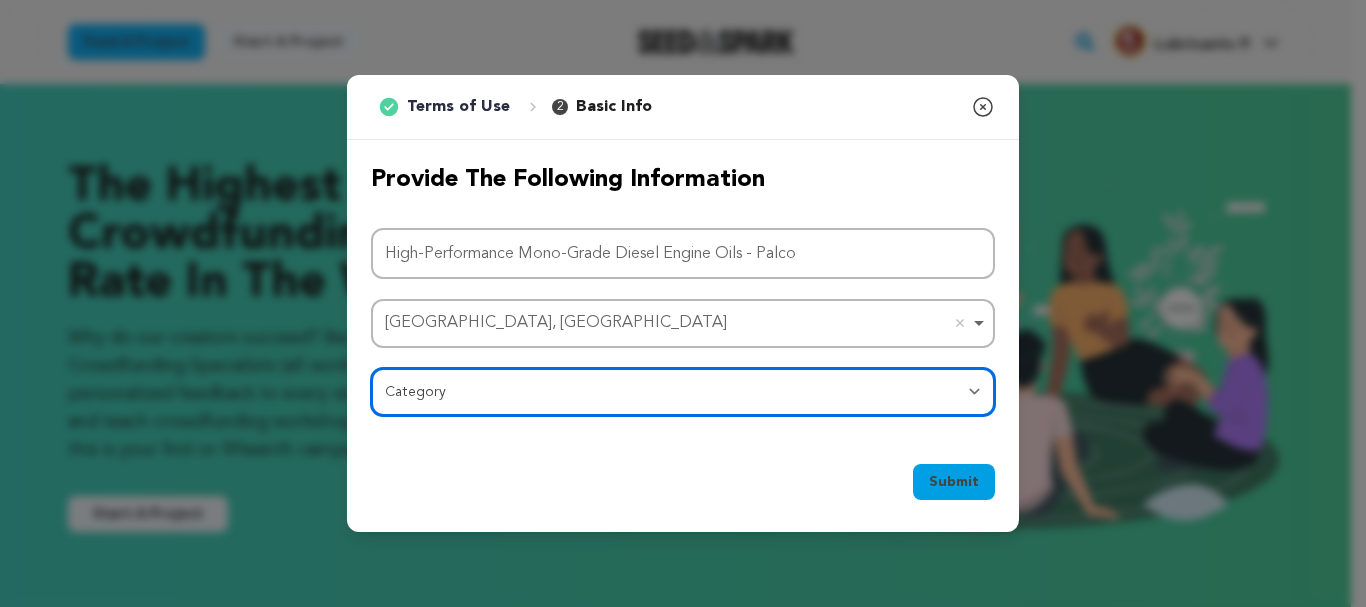 click on "Category
Film Feature
Film Short
Series
Film Festival
Company
Music Video
VR Experience
Comics
Artist Residency
Art & Photography
Collective
Dance
Games
Music
Radio & Podcasts
Orgs & Companies
Writing & Publishing
Venue & Spaces
Theatre" at bounding box center (683, 392) 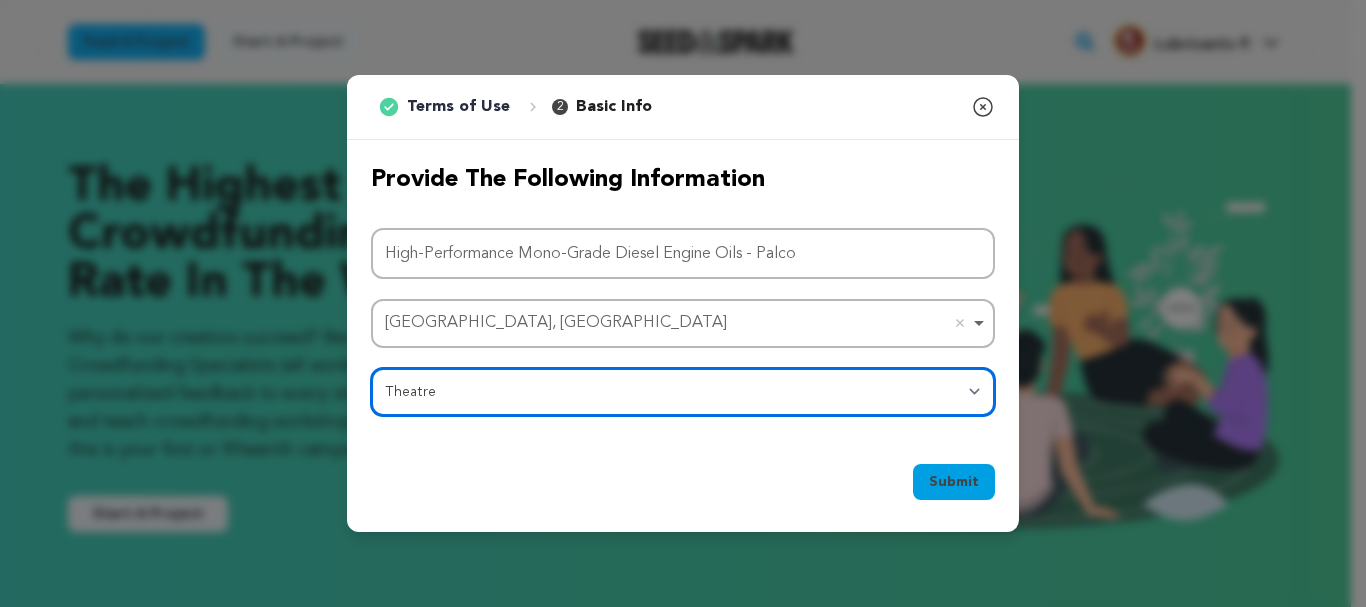 click on "Category
Film Feature
Film Short
Series
Film Festival
Company
Music Video
VR Experience
Comics
Artist Residency
Art & Photography
Collective
Dance
Games
Music
Radio & Podcasts
Orgs & Companies
Writing & Publishing
Venue & Spaces
Theatre" at bounding box center (683, 392) 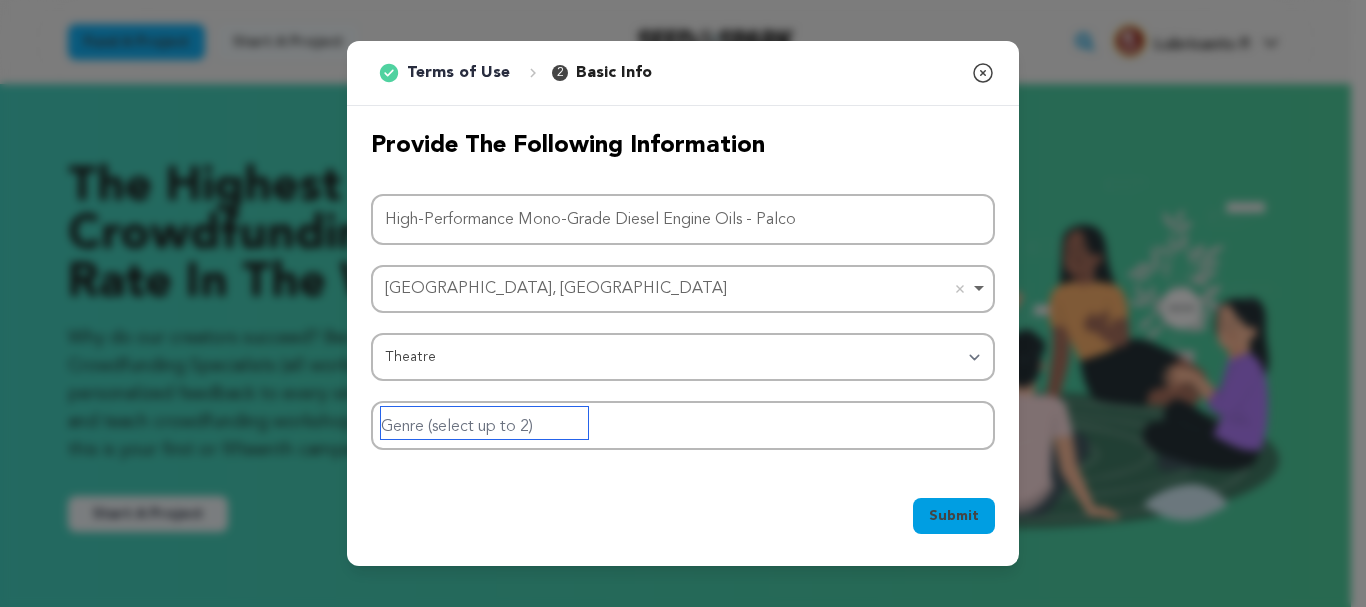 click at bounding box center [484, 423] 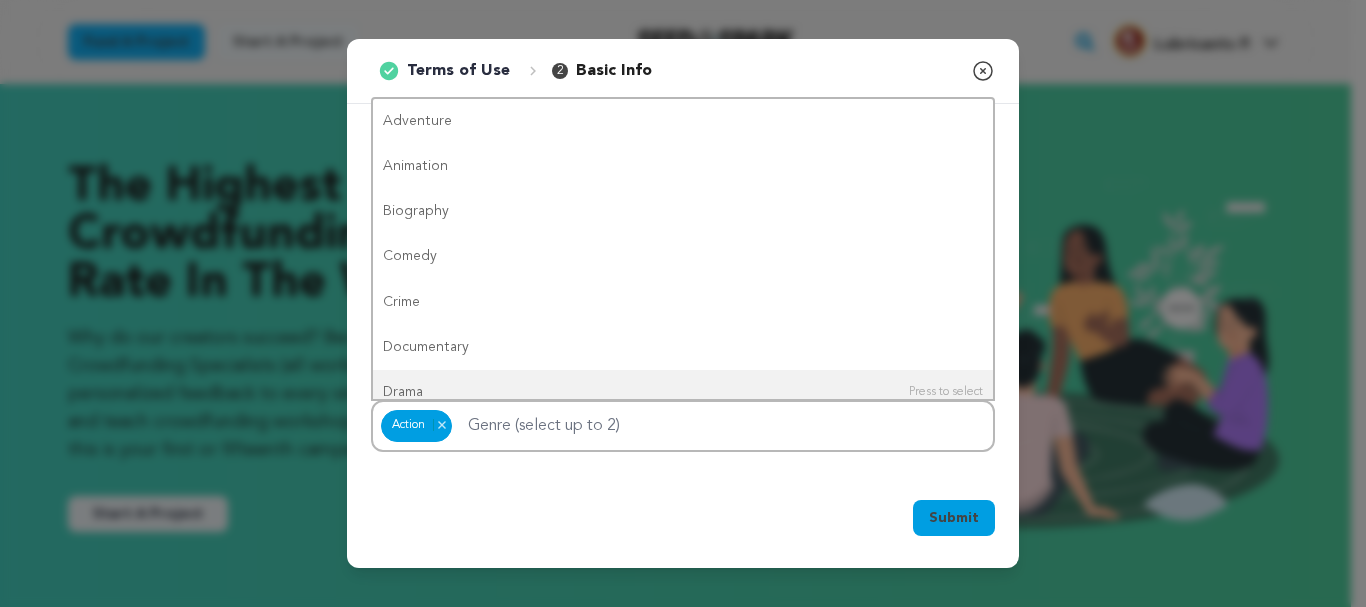 click on "Submit" at bounding box center (954, 518) 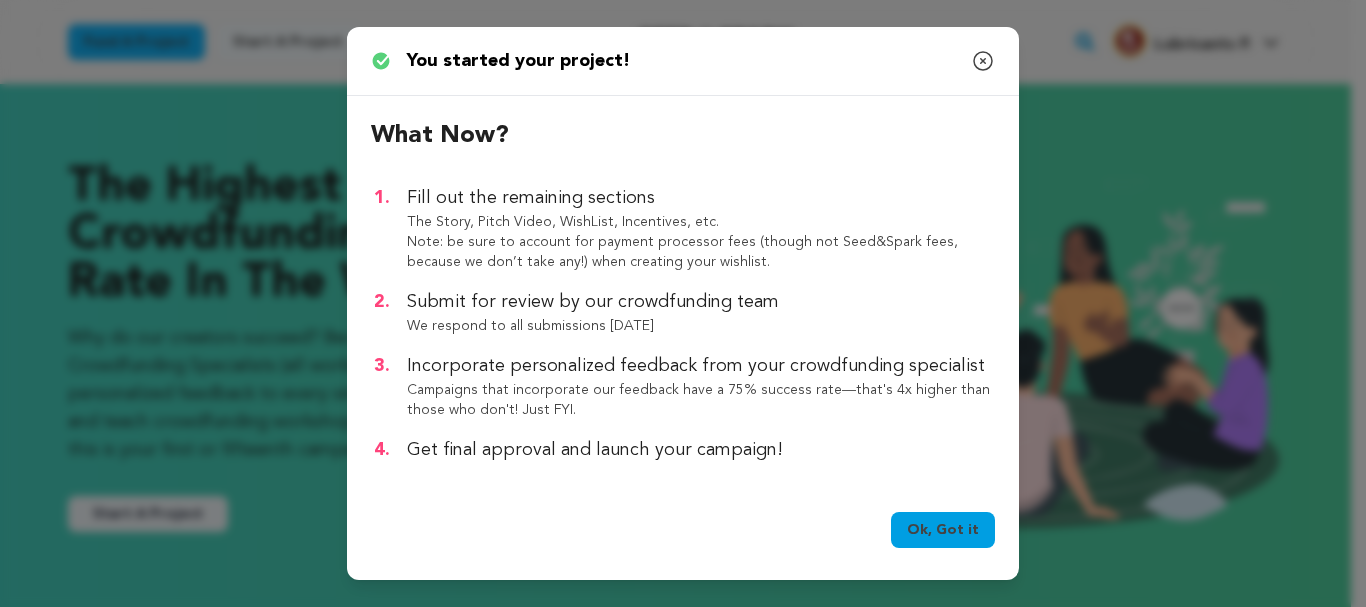 click on "Ok, Got it" at bounding box center [943, 530] 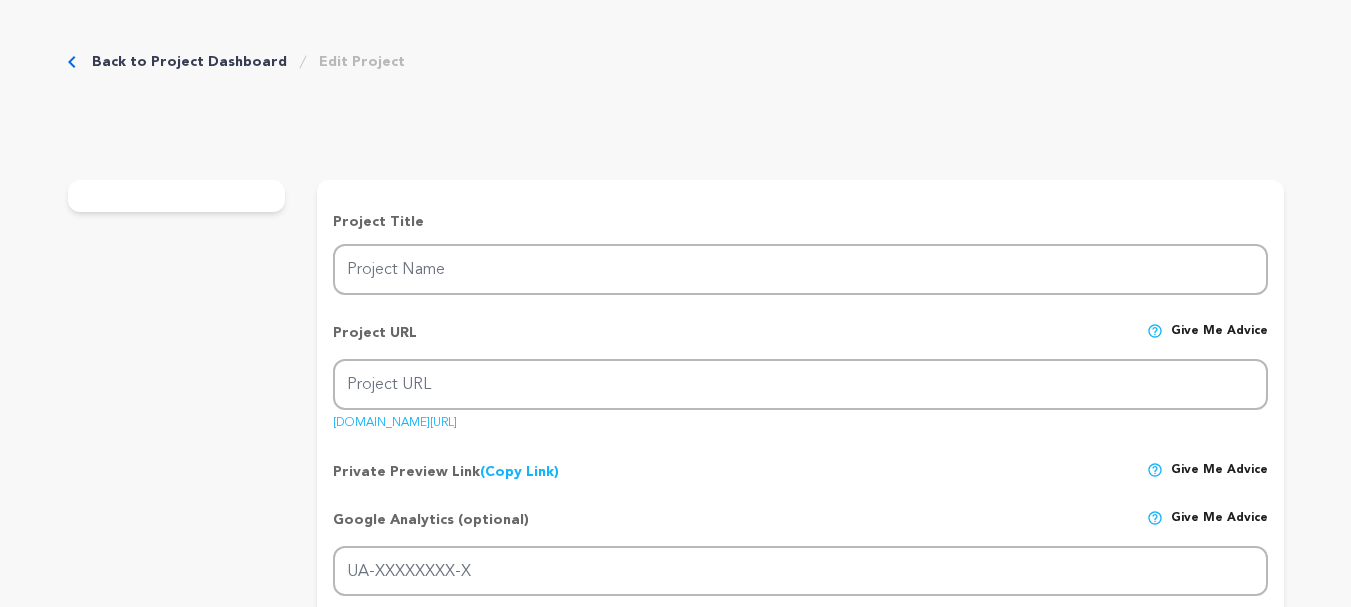 scroll, scrollTop: 0, scrollLeft: 0, axis: both 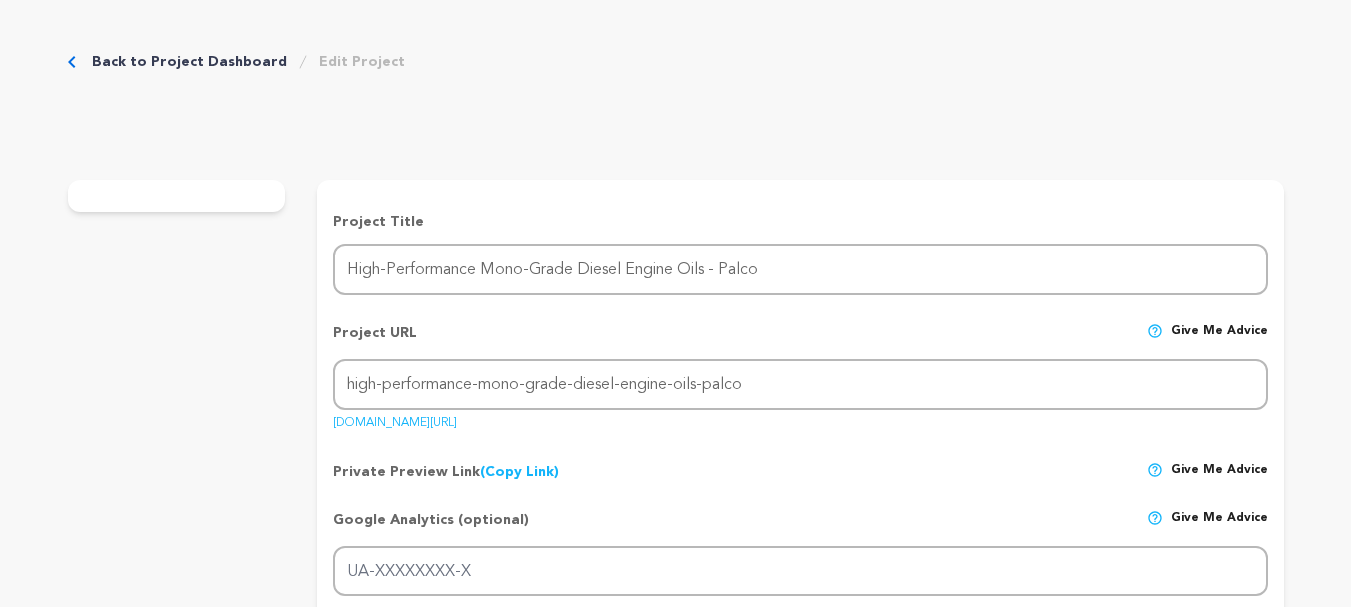 type 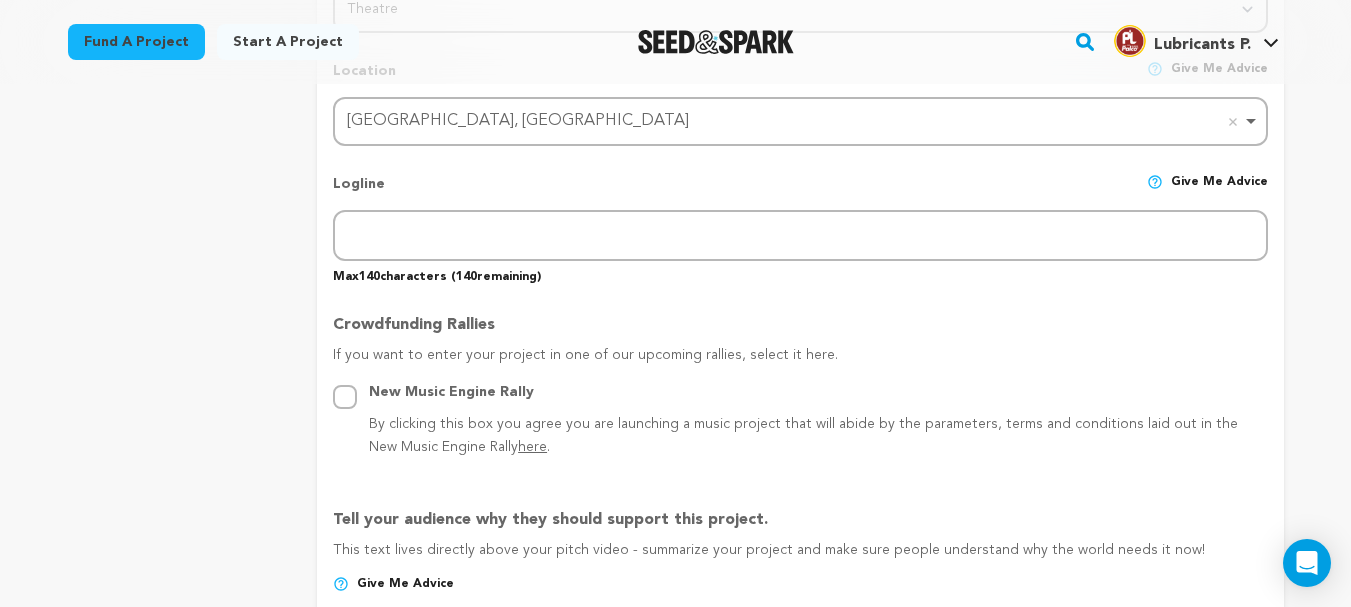 scroll, scrollTop: 1200, scrollLeft: 0, axis: vertical 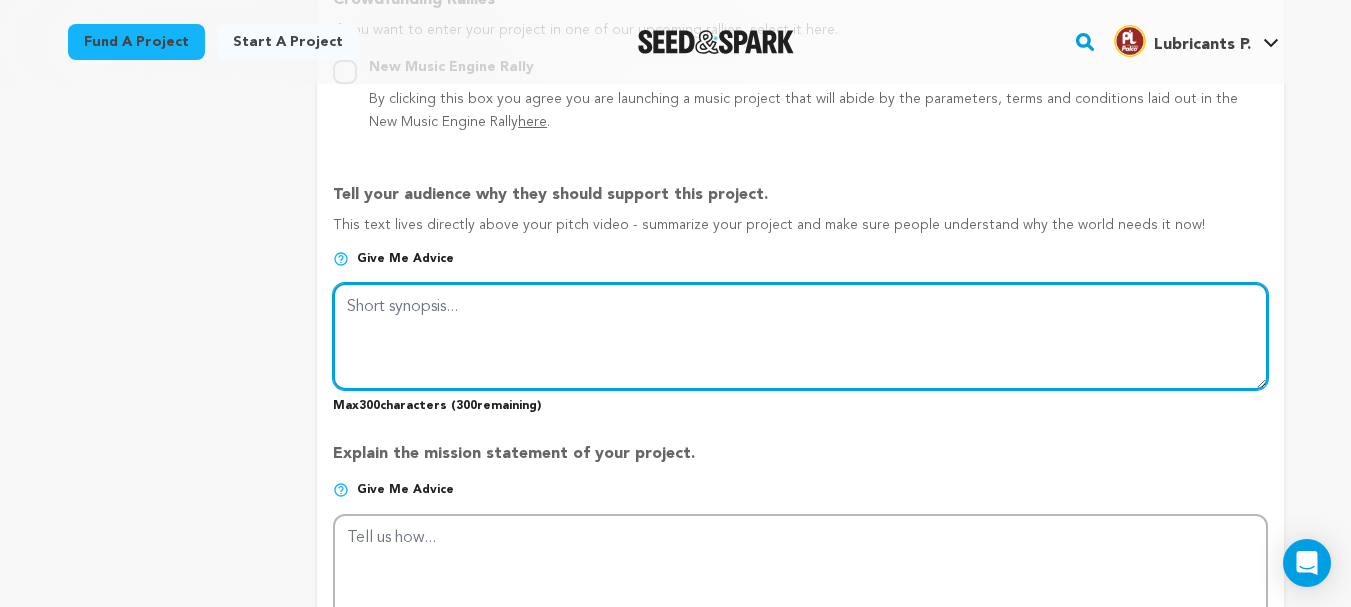 click at bounding box center (800, 336) 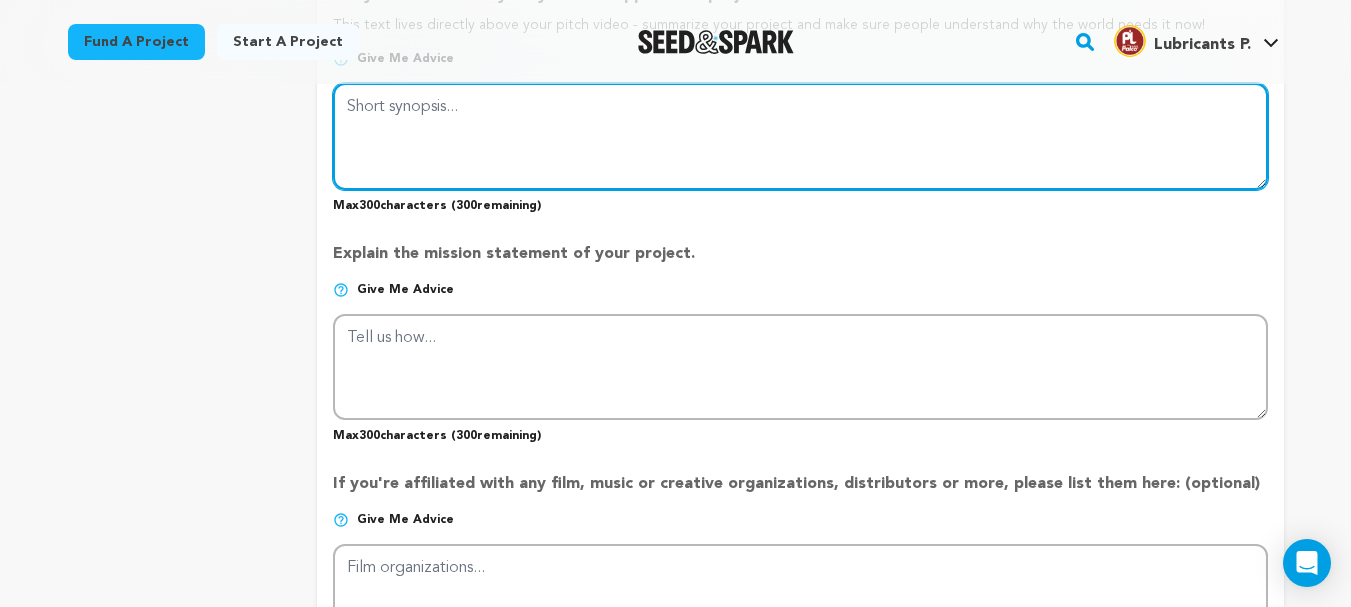 scroll, scrollTop: 1300, scrollLeft: 0, axis: vertical 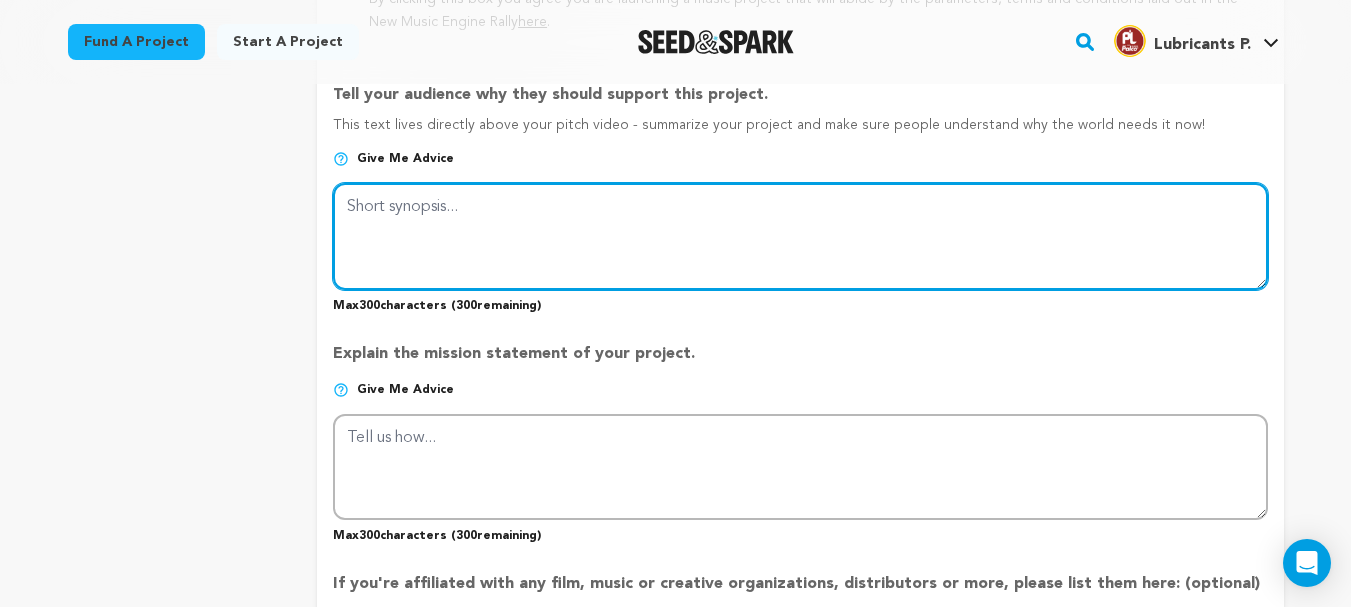 click at bounding box center [800, 236] 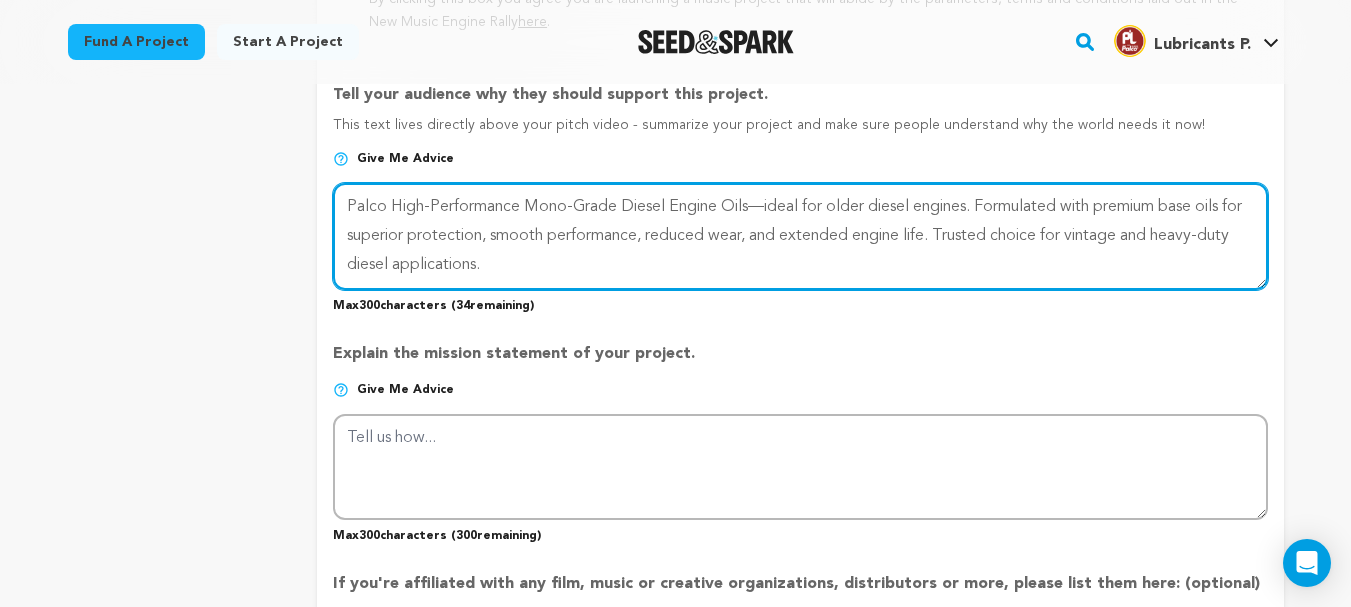 scroll, scrollTop: 0, scrollLeft: 0, axis: both 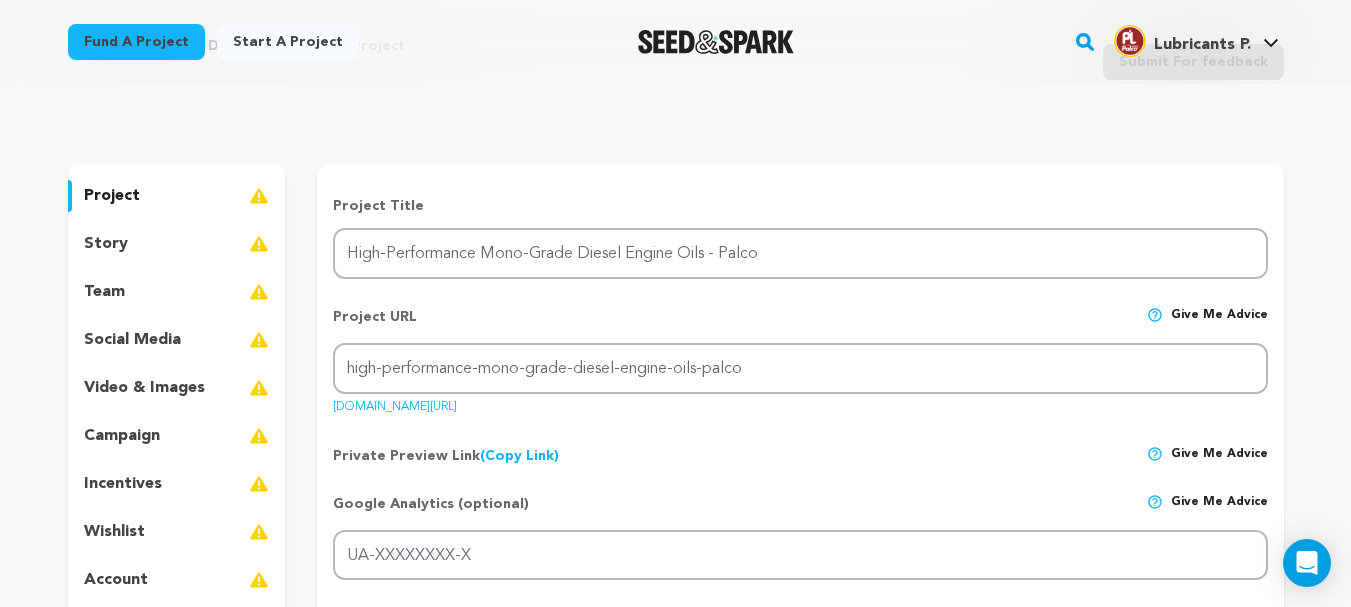 type on "Palco High-Performance Mono-Grade Diesel Engine Oils—ideal for older diesel engines. Formulated with premium base oils for superior protection, smooth performance, reduced wear, and extended engine life. Trusted choice for vintage and heavy-duty diesel applications." 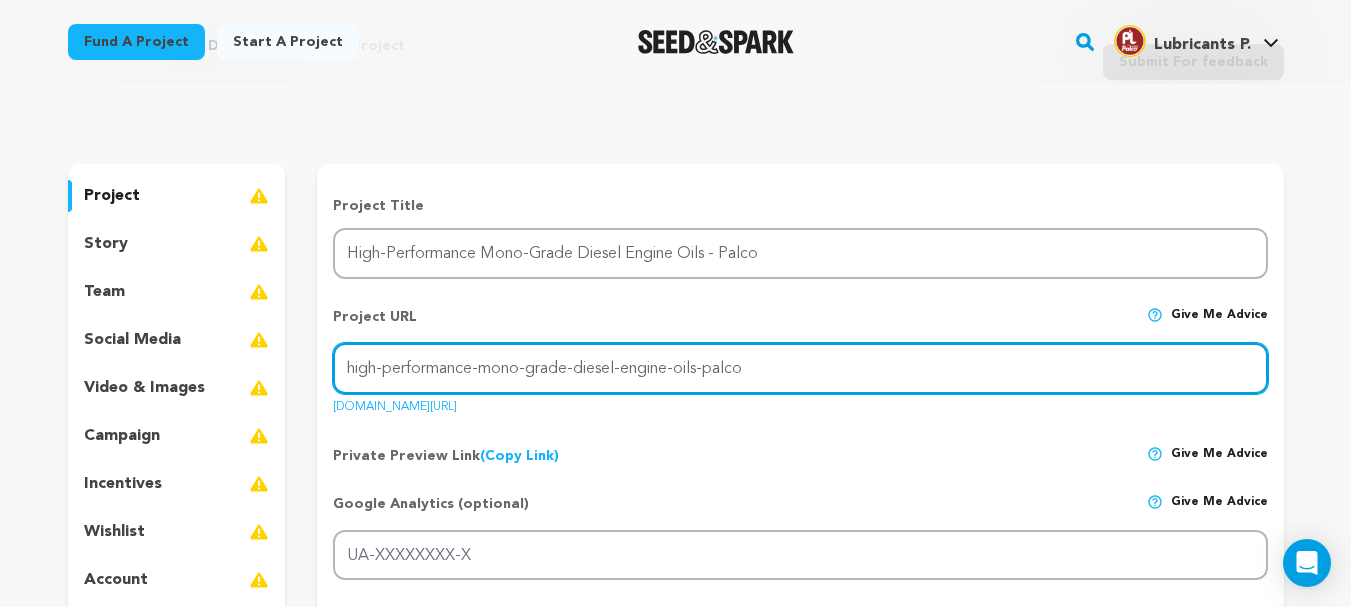 click on "high-performance-mono-grade-diesel-engine-oils-palco" at bounding box center (800, 368) 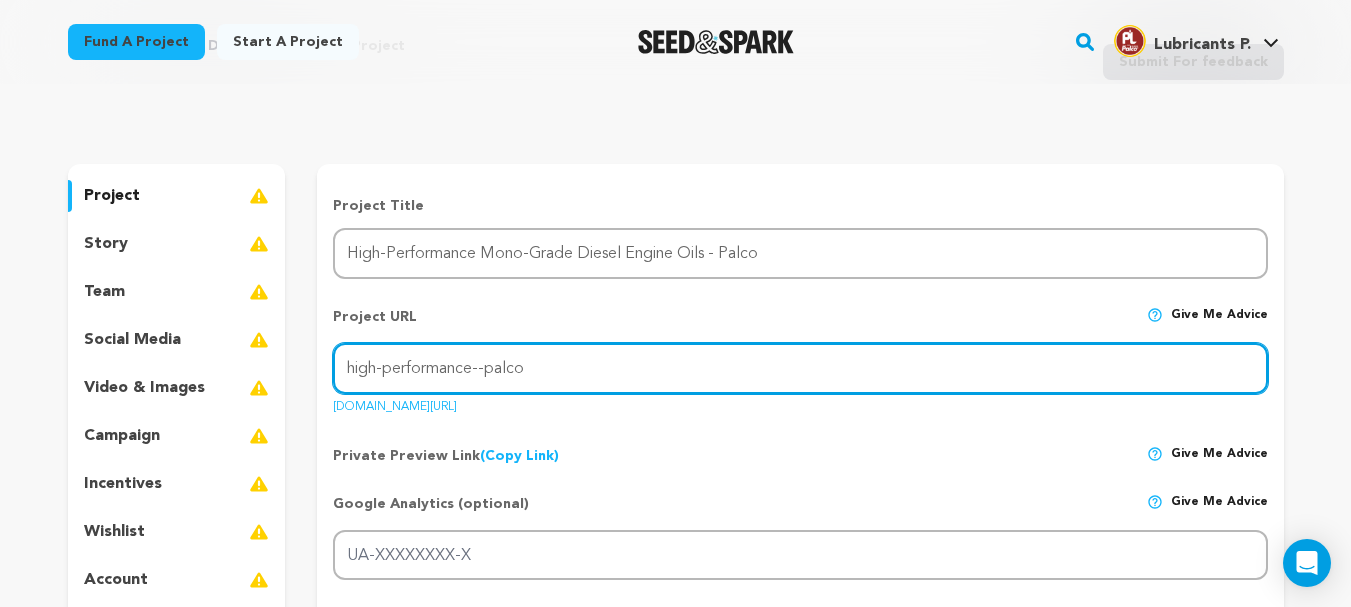 paste on "mono-grade-diesel-engine-oils" 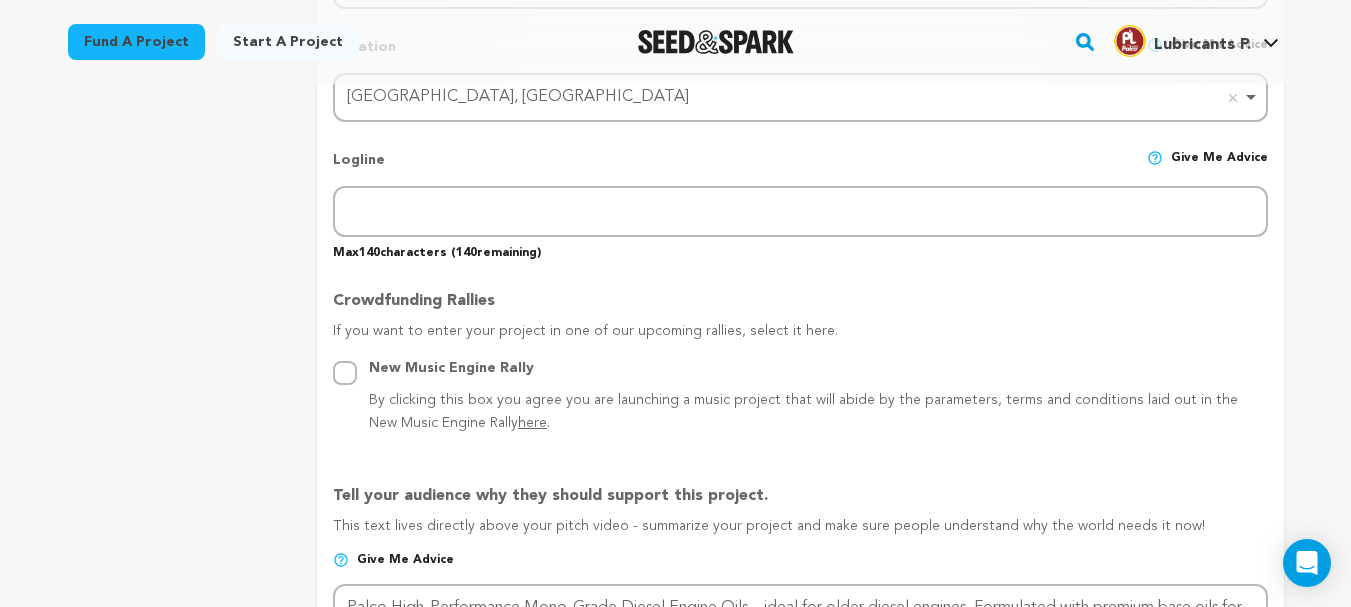 scroll, scrollTop: 900, scrollLeft: 0, axis: vertical 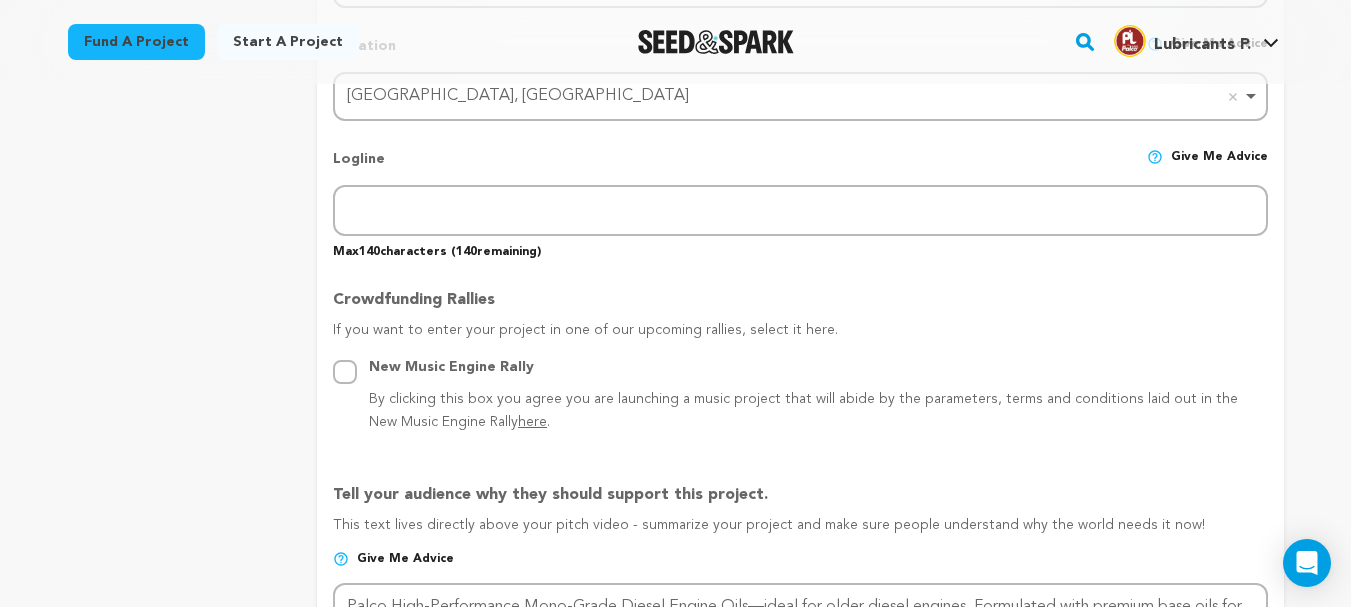 type on "mono-grade-diesel-engine-oils" 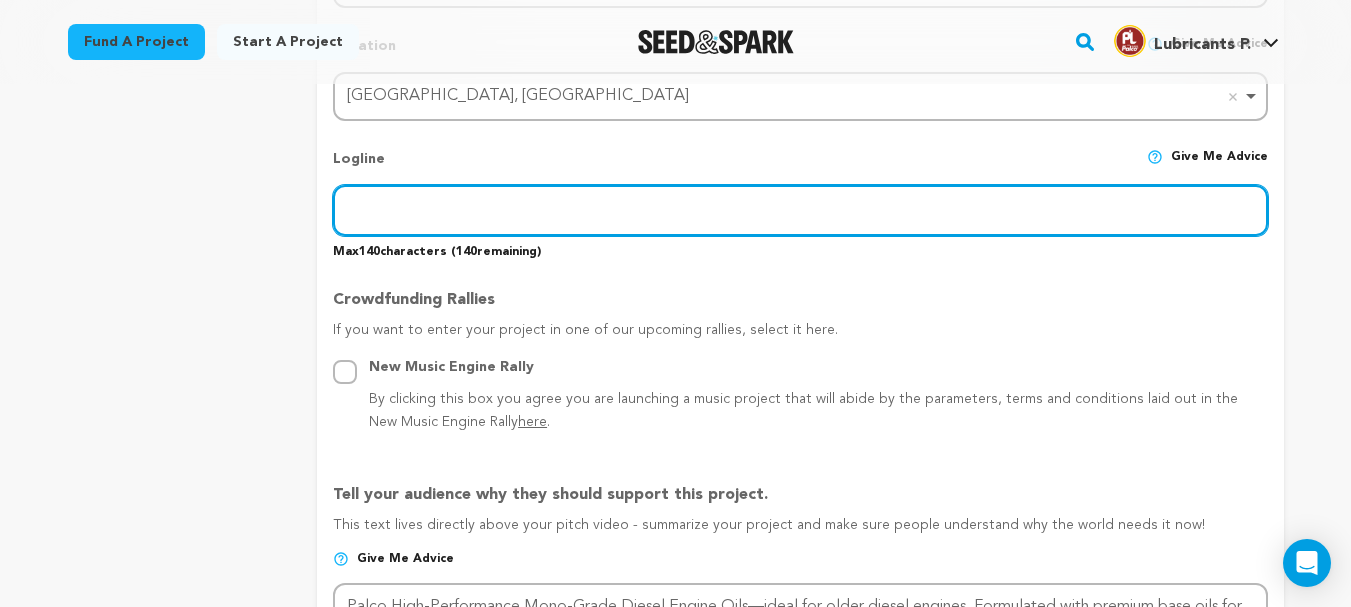 click at bounding box center [800, 210] 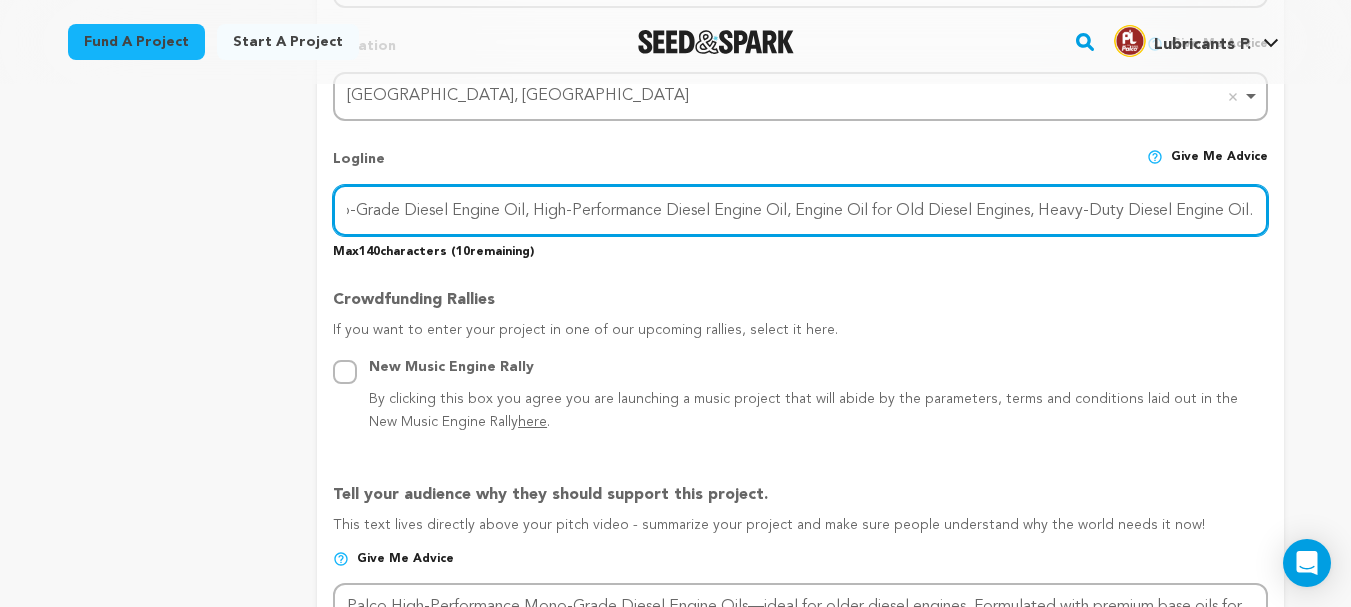 scroll, scrollTop: 0, scrollLeft: 55, axis: horizontal 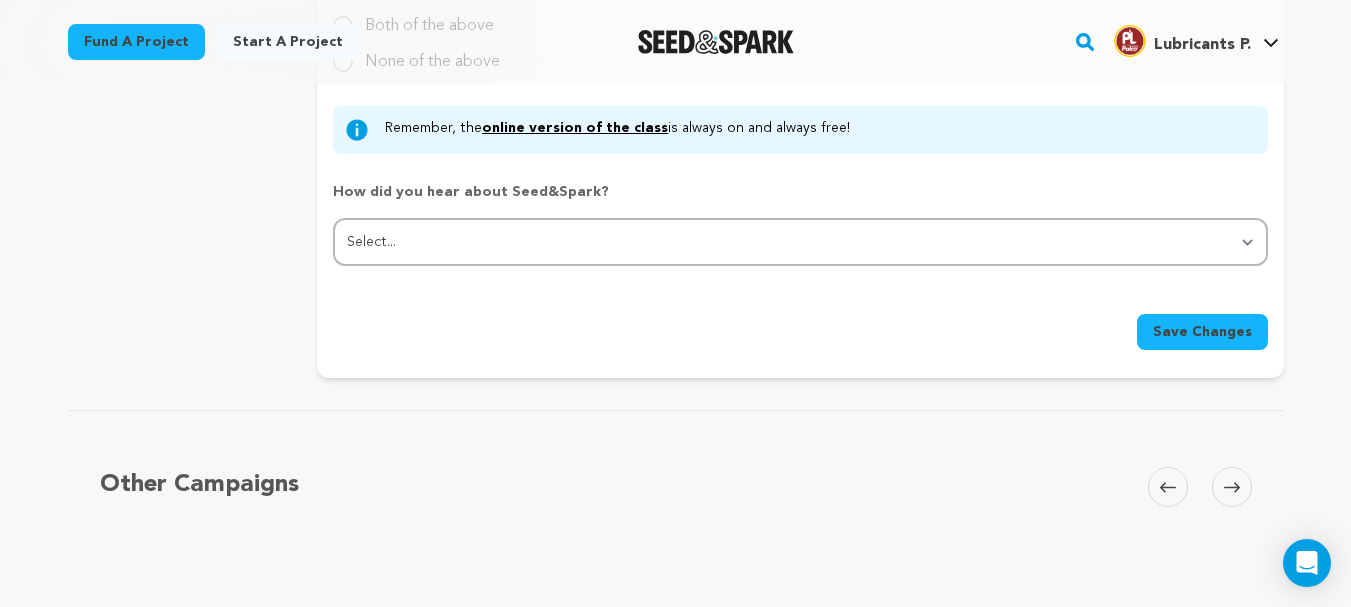 type on "Mono-Grade Diesel Engine Oil, High-Performance Diesel Engine Oil, Engine Oil for Old Diesel Engines, Heavy-Duty Diesel Engine Oil." 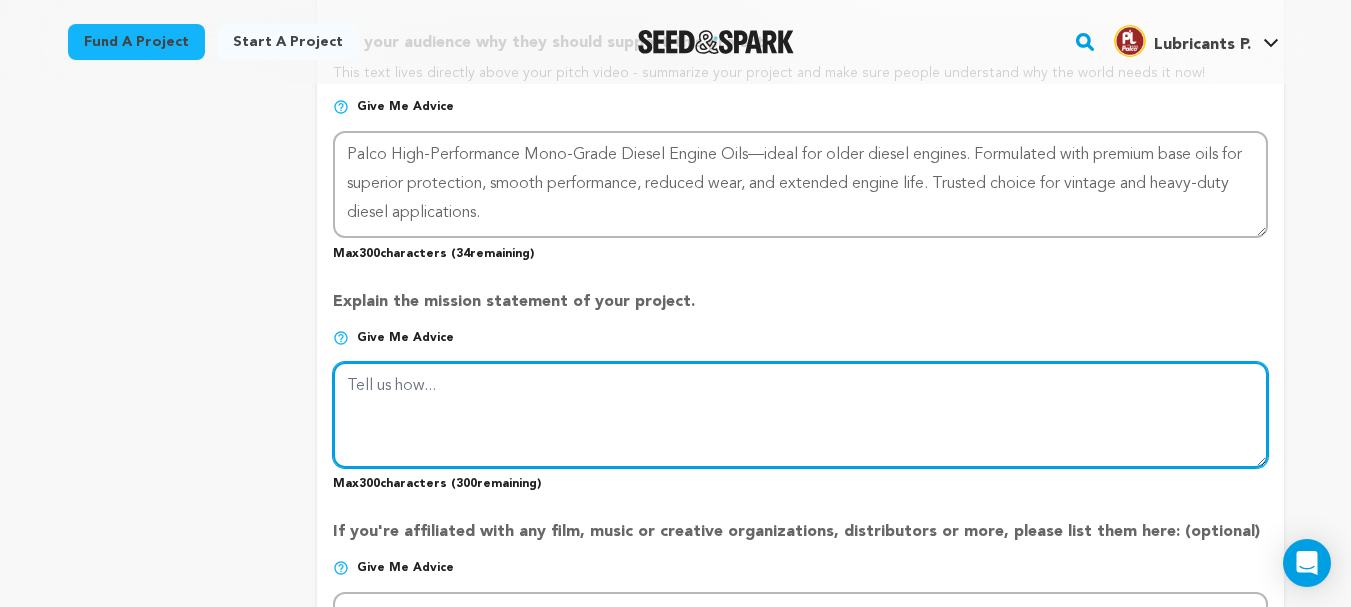 scroll, scrollTop: 1317, scrollLeft: 0, axis: vertical 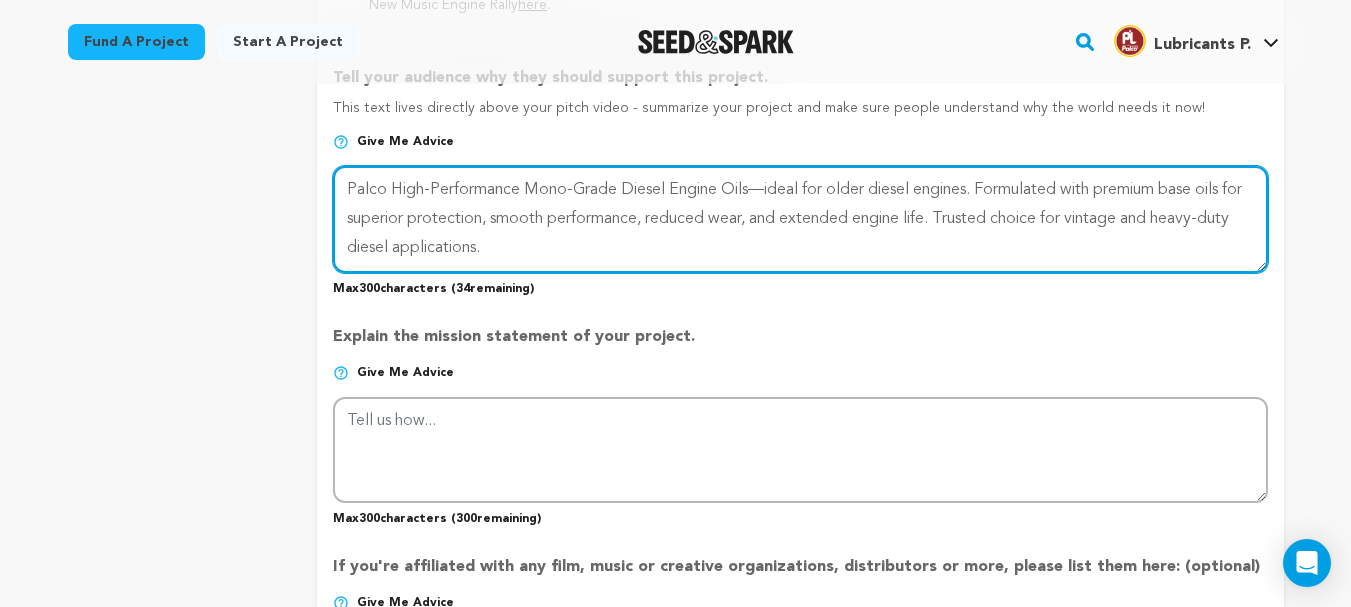 click at bounding box center [800, 219] 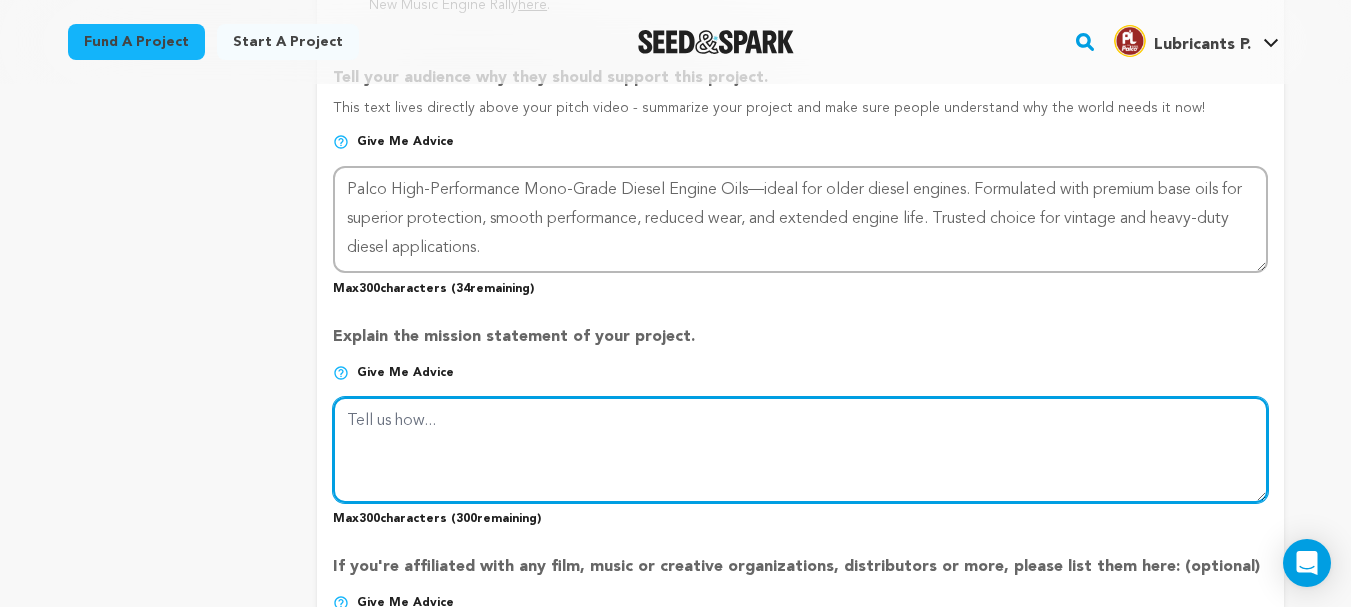 click at bounding box center (800, 450) 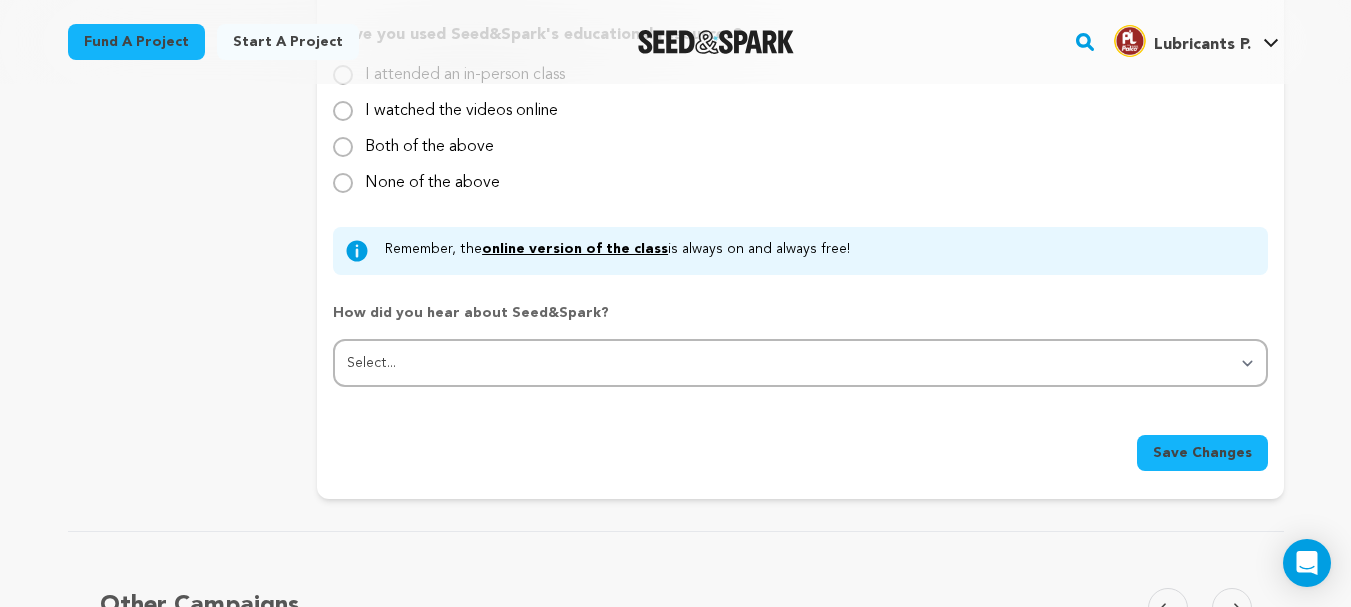 scroll, scrollTop: 2117, scrollLeft: 0, axis: vertical 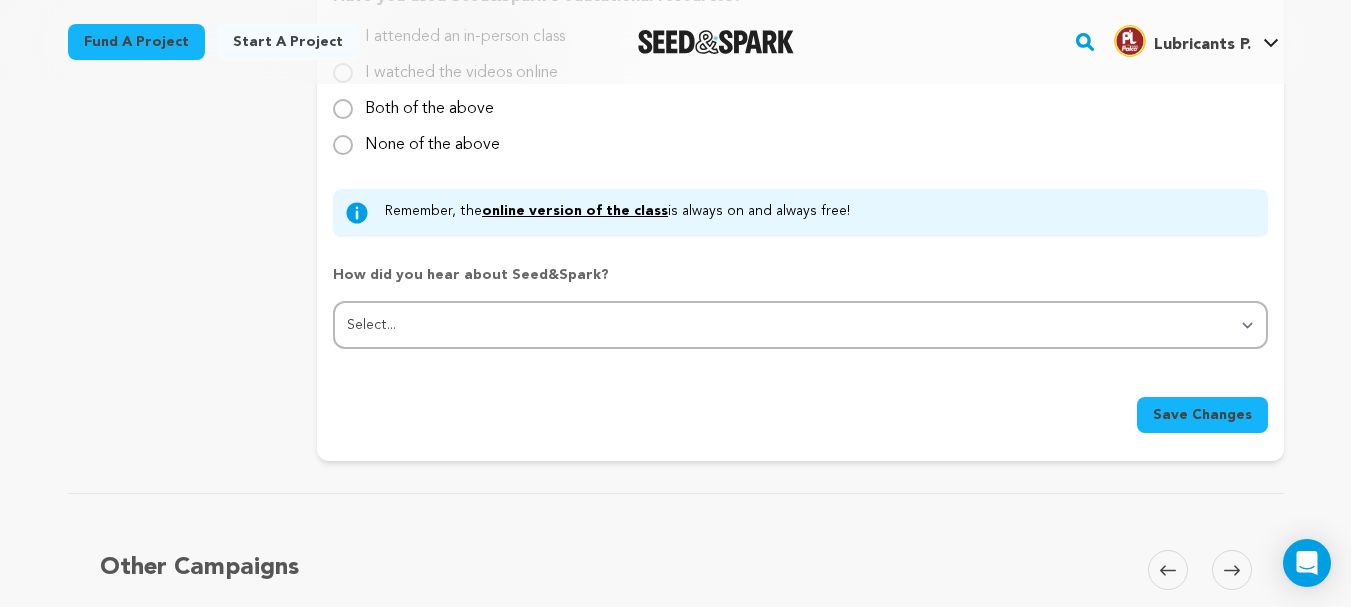 click on "Save Changes" at bounding box center (1202, 415) 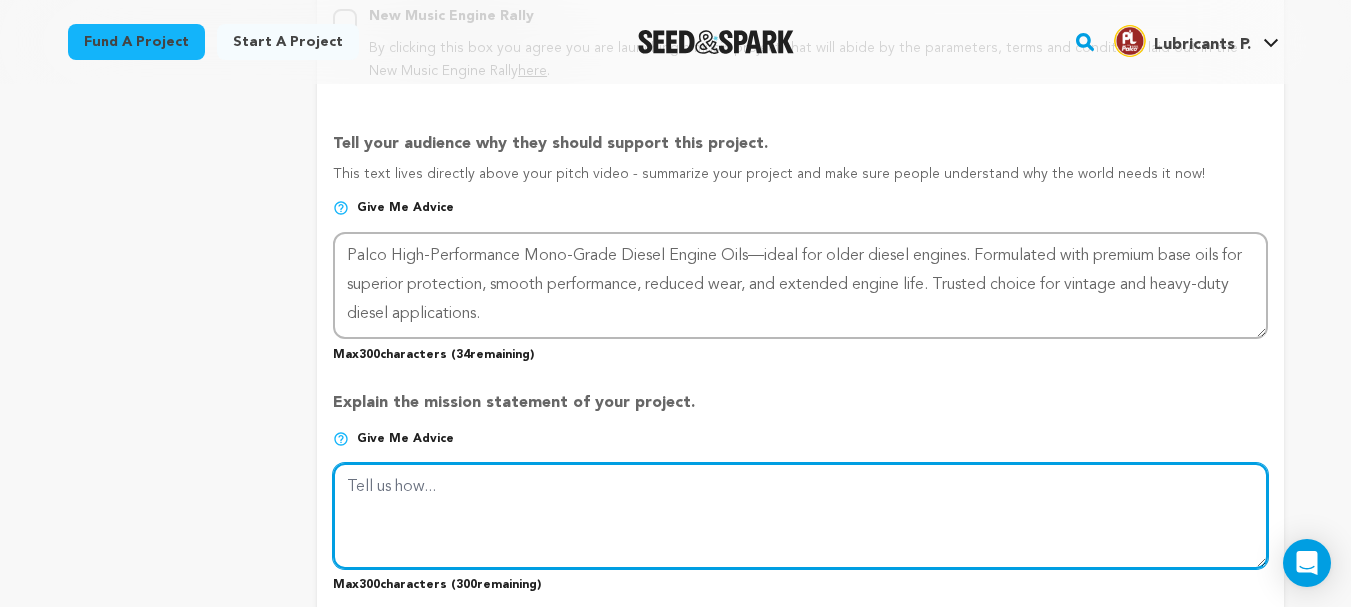 scroll, scrollTop: 1217, scrollLeft: 0, axis: vertical 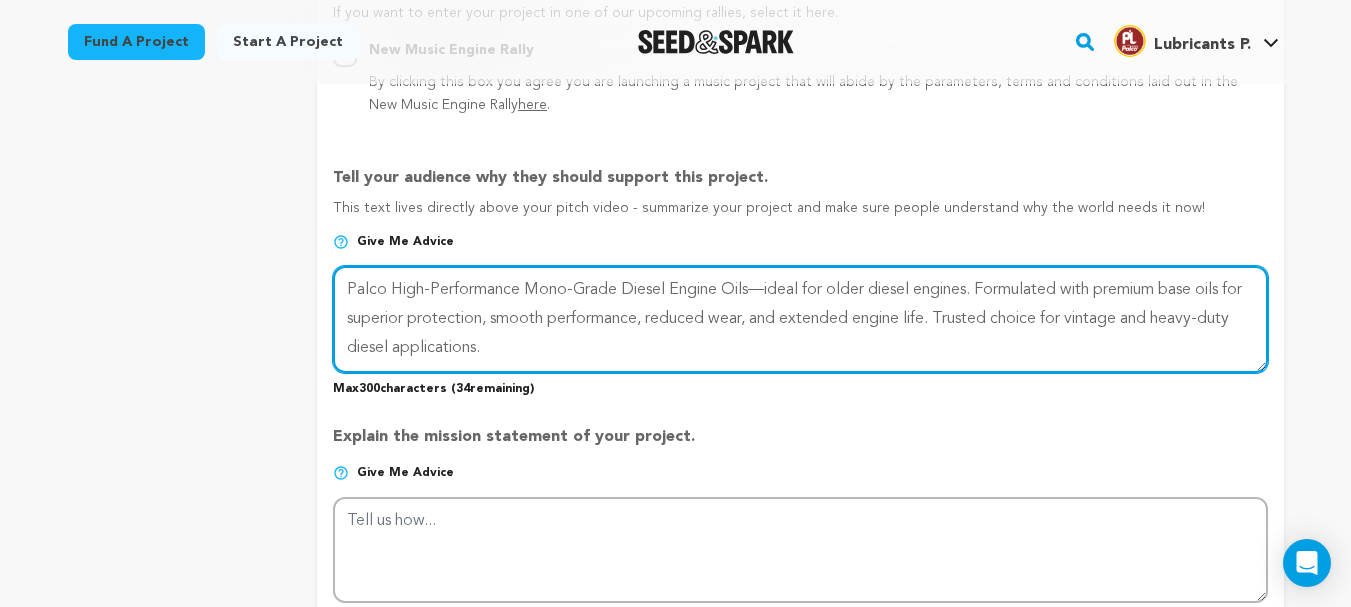 click at bounding box center [800, 319] 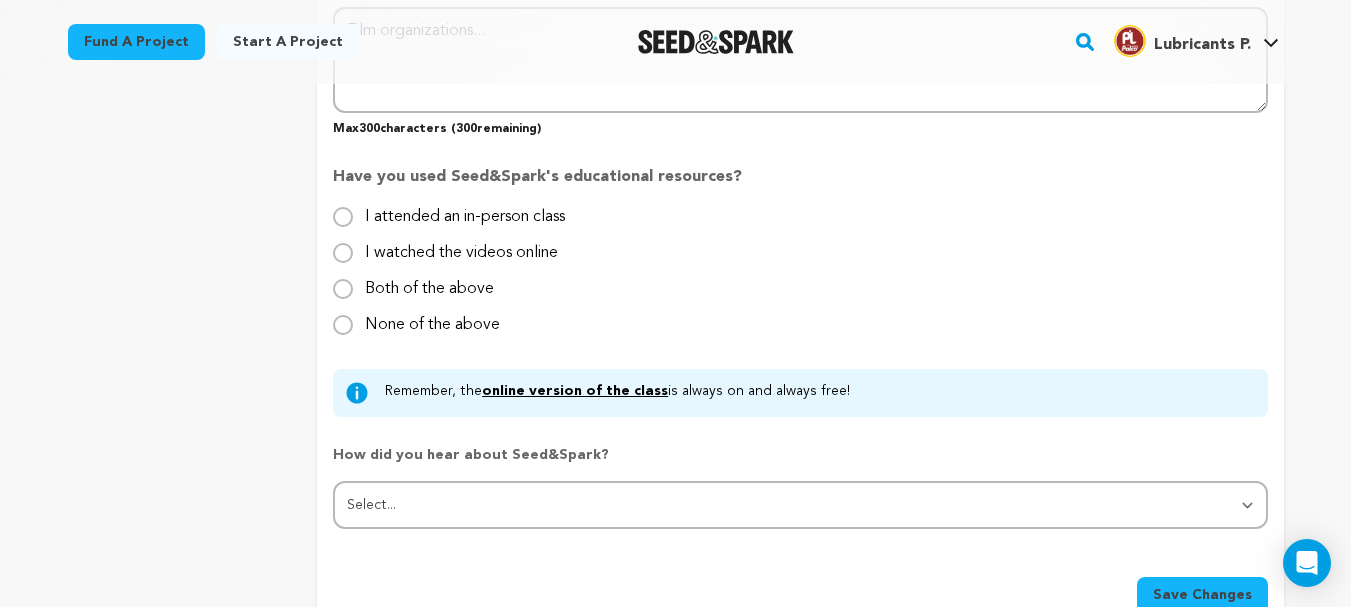 scroll, scrollTop: 2117, scrollLeft: 0, axis: vertical 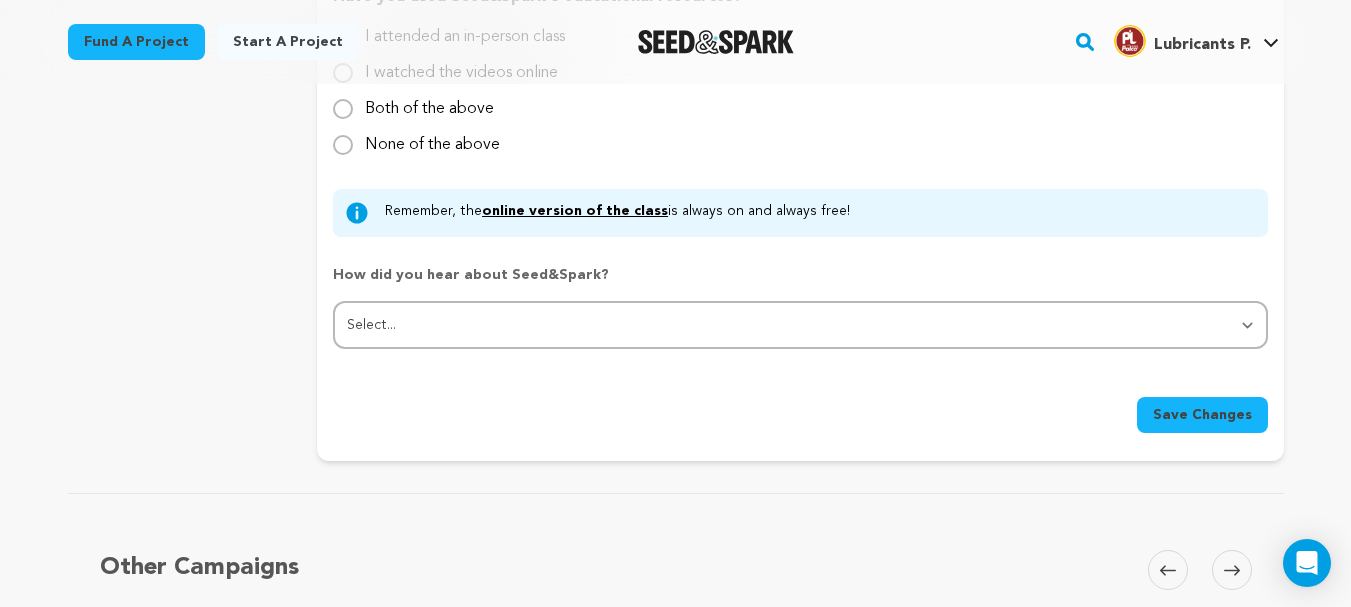 click on "Save Changes" at bounding box center (1202, 415) 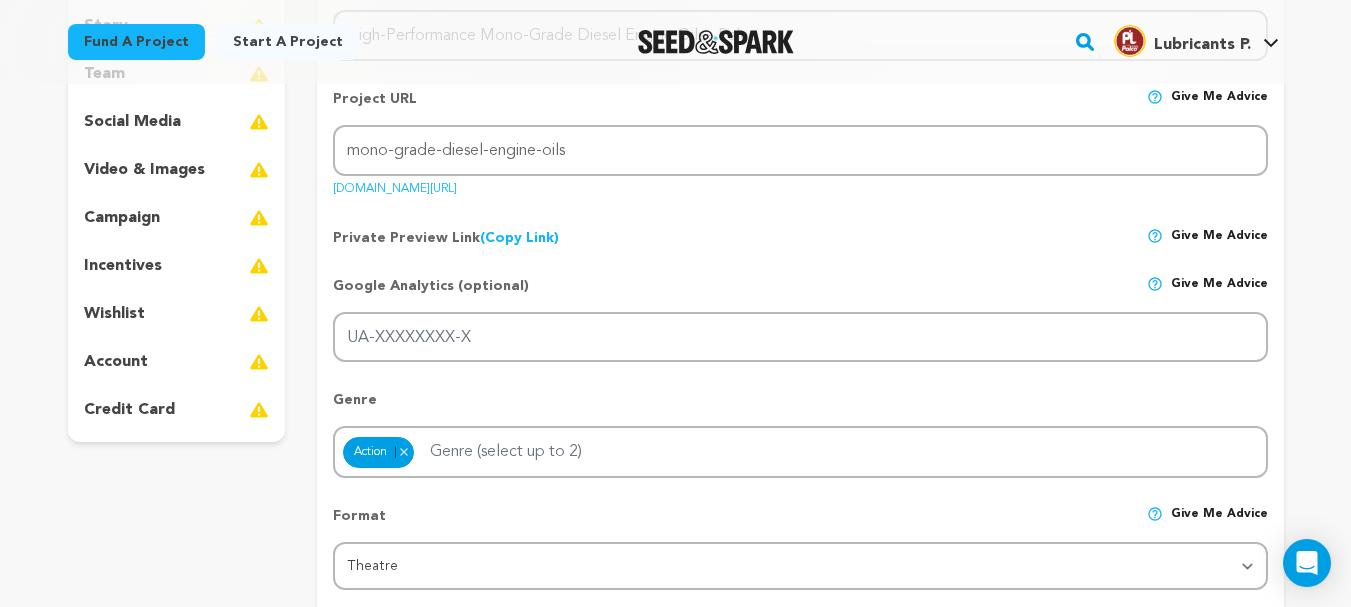 scroll, scrollTop: 317, scrollLeft: 0, axis: vertical 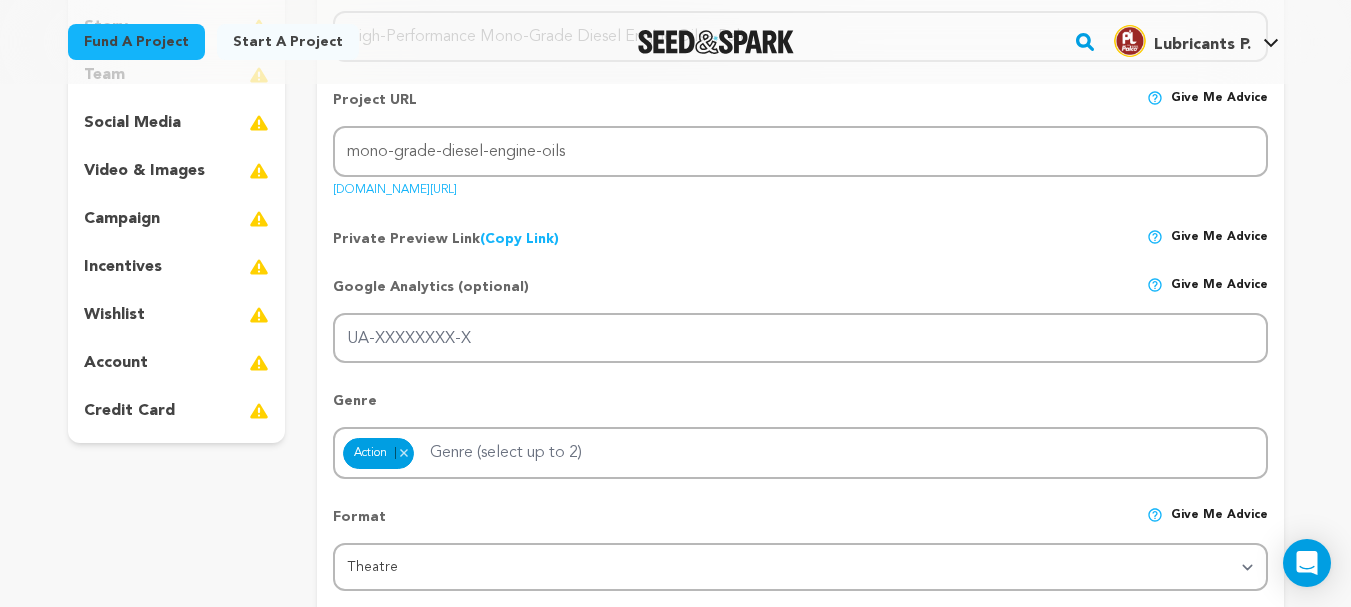click on "seedandspark.com/fund/high-performance-mono-grade-diesel-engine-oils-palco" at bounding box center (395, 186) 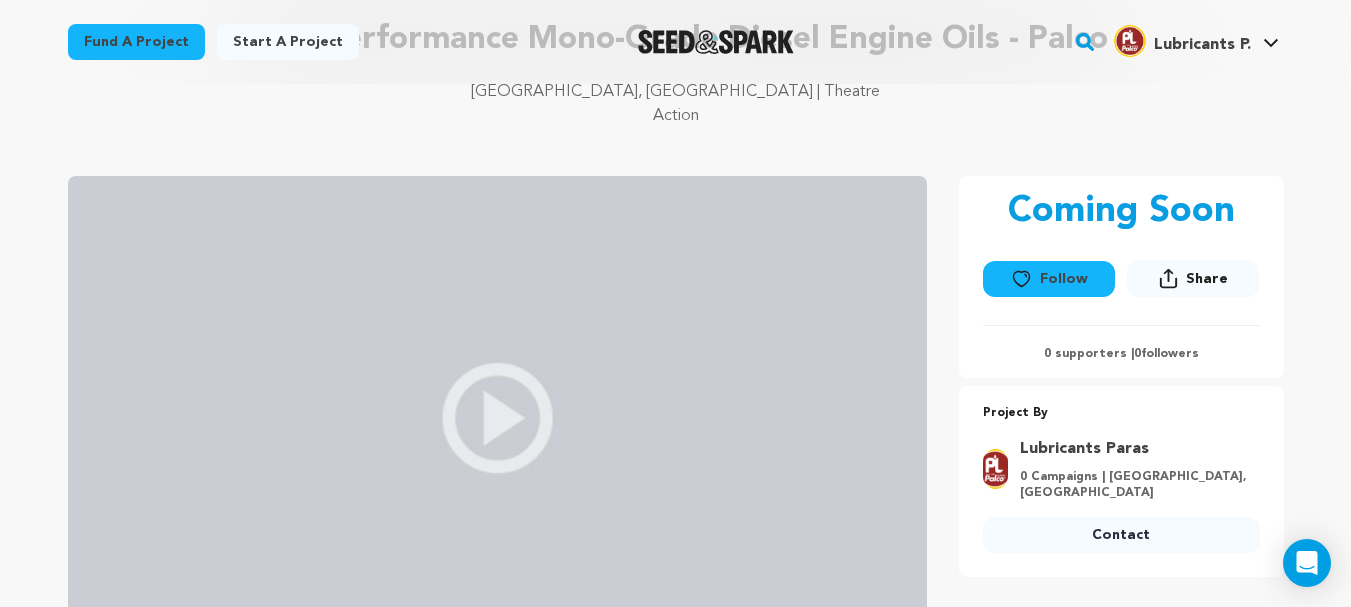 scroll, scrollTop: 100, scrollLeft: 0, axis: vertical 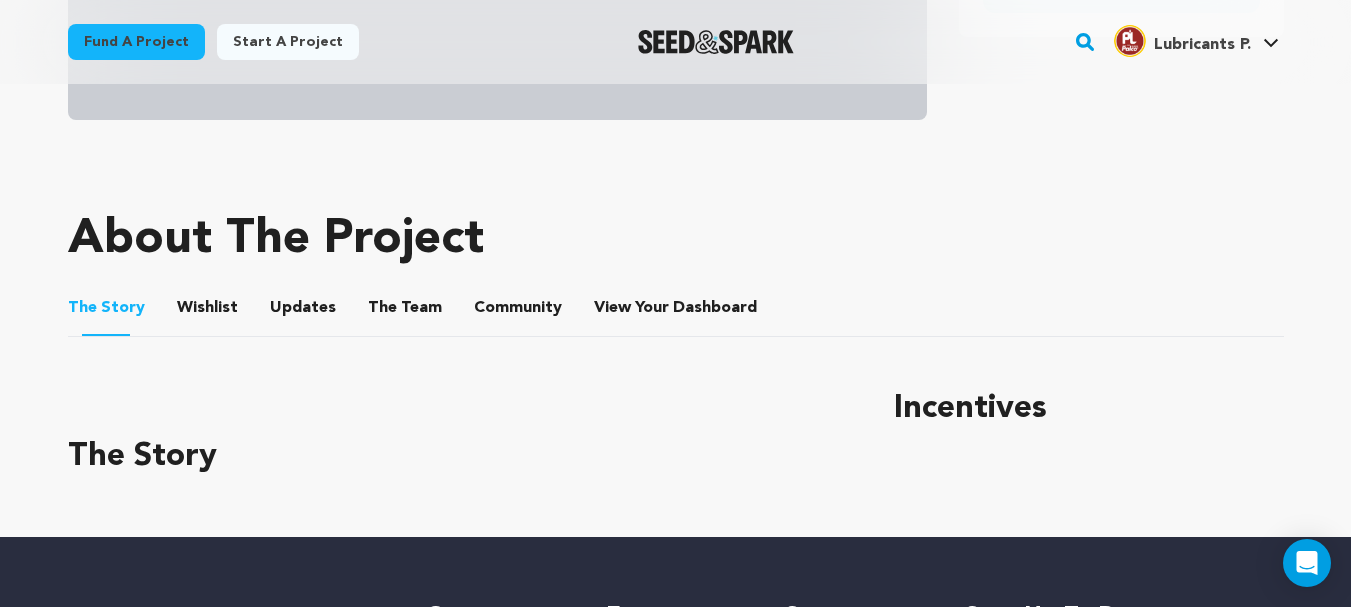 click on "The Story" at bounding box center (106, 311) 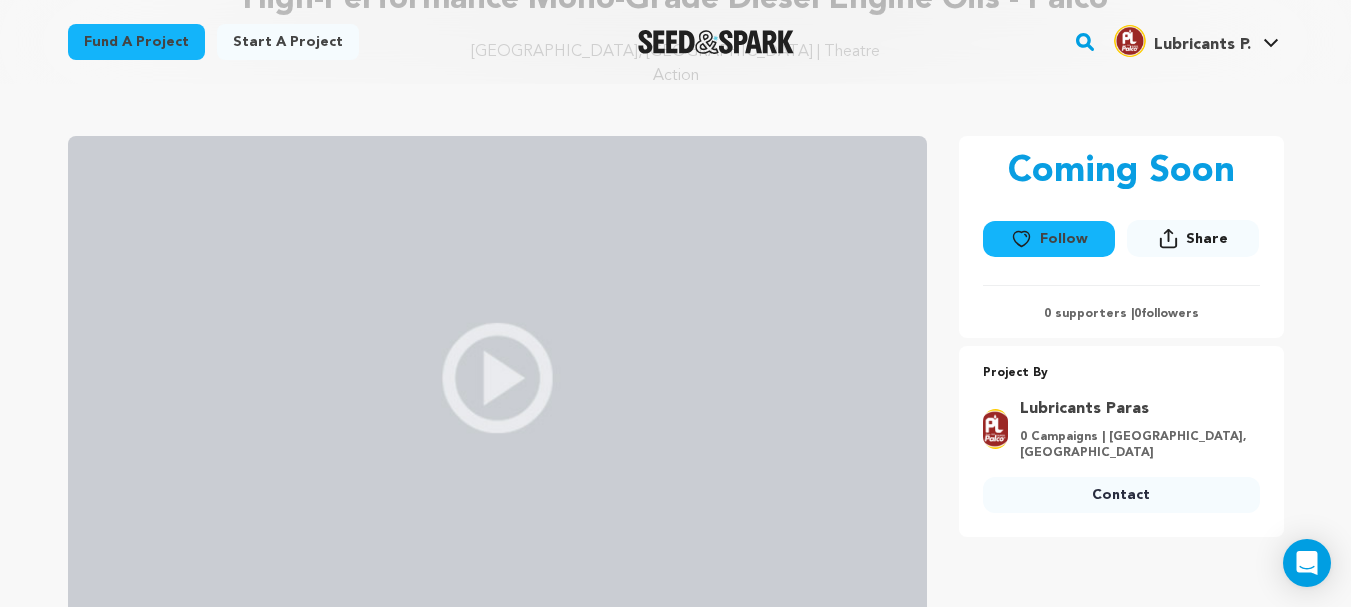 scroll, scrollTop: 100, scrollLeft: 0, axis: vertical 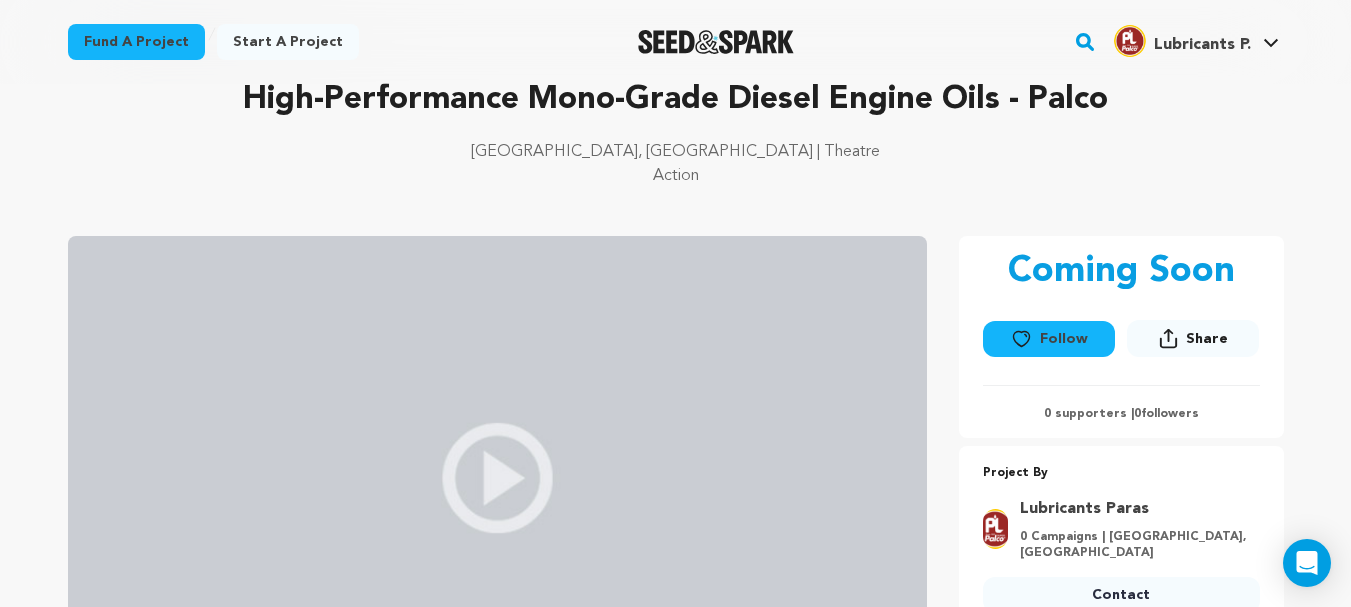 click on "Start a project" at bounding box center [288, 42] 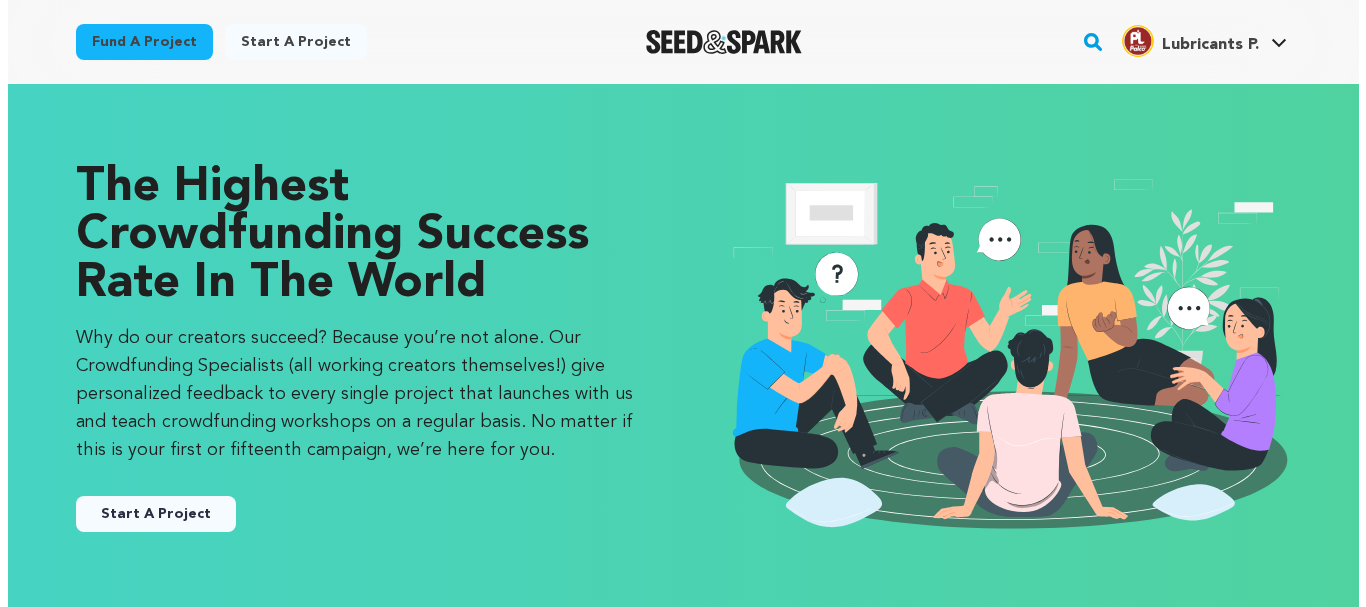 scroll, scrollTop: 0, scrollLeft: 0, axis: both 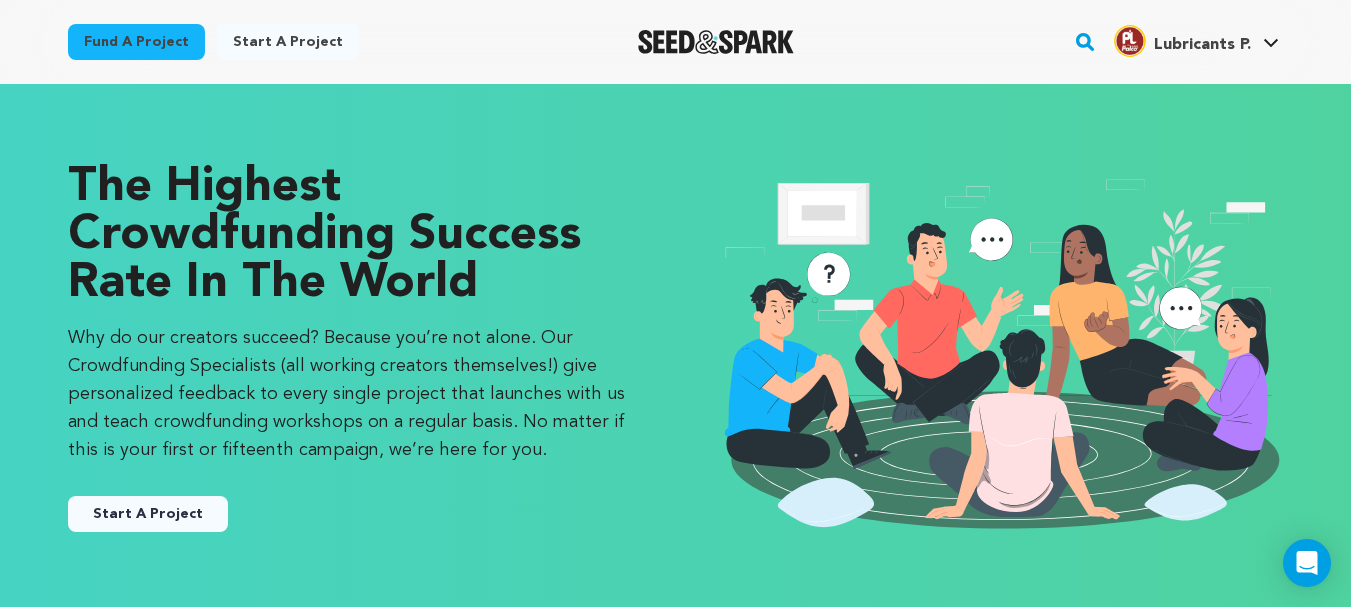 click on "Start A Project" at bounding box center (148, 514) 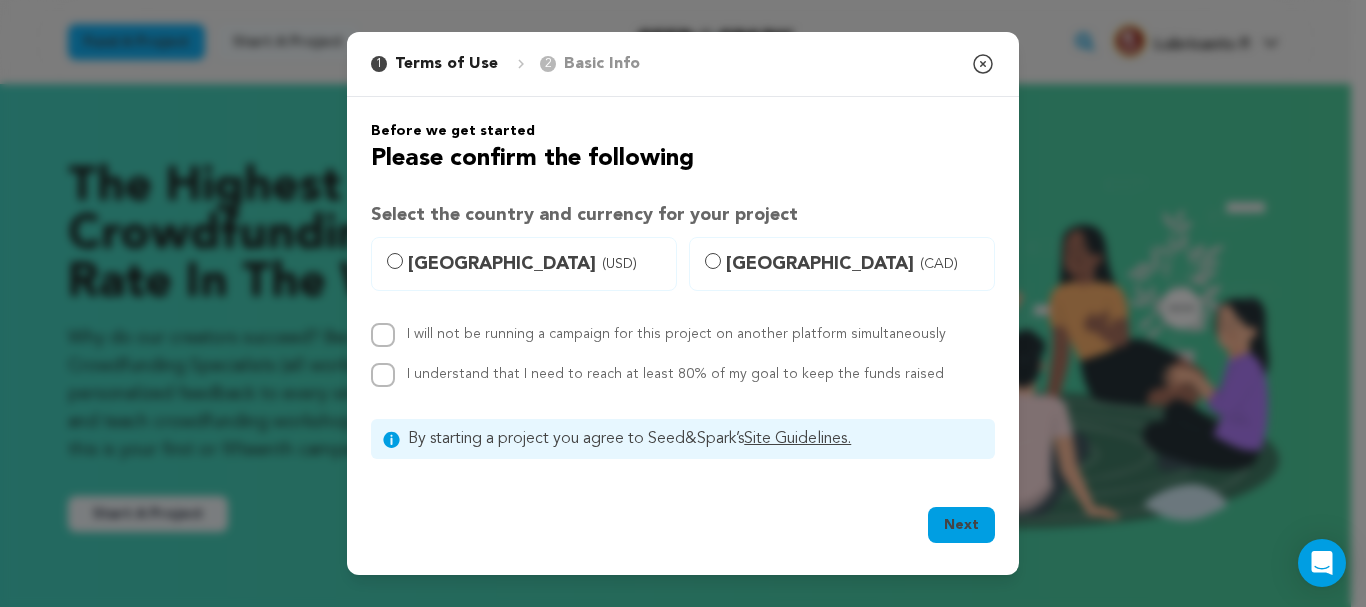 scroll, scrollTop: 0, scrollLeft: 0, axis: both 